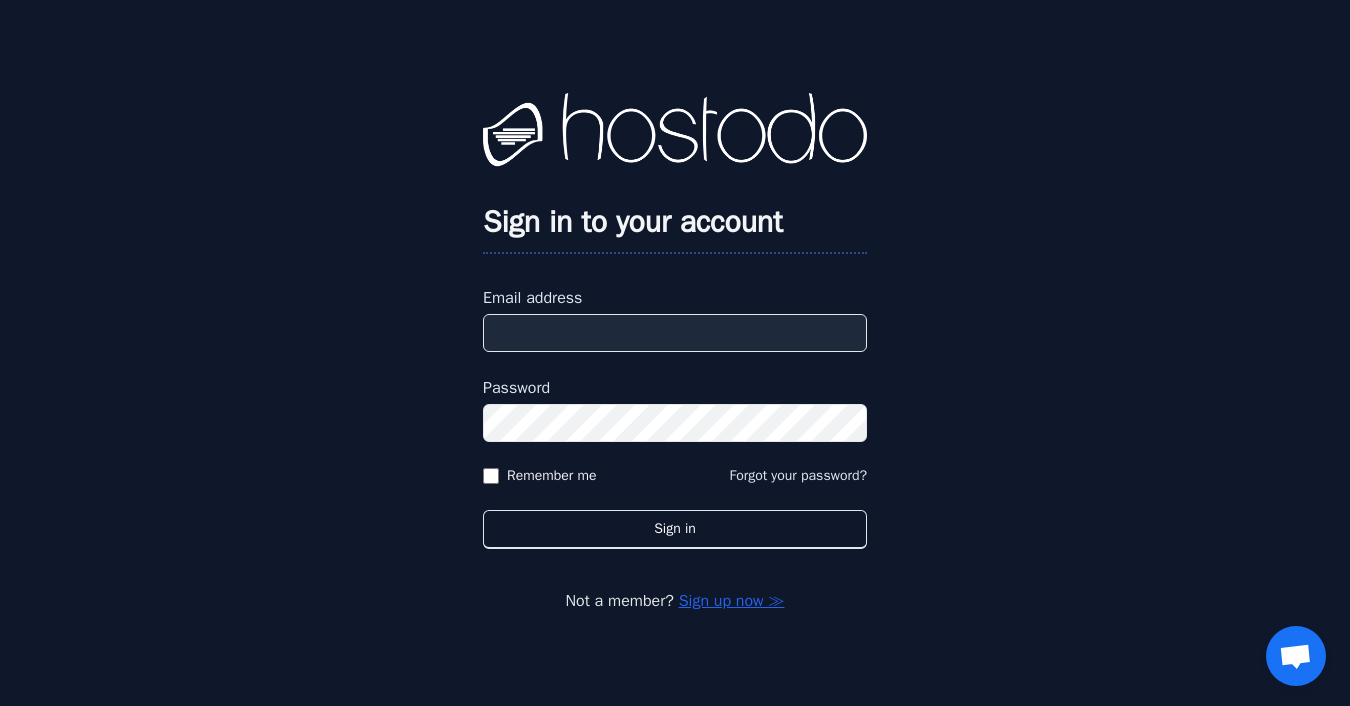 scroll, scrollTop: 0, scrollLeft: 0, axis: both 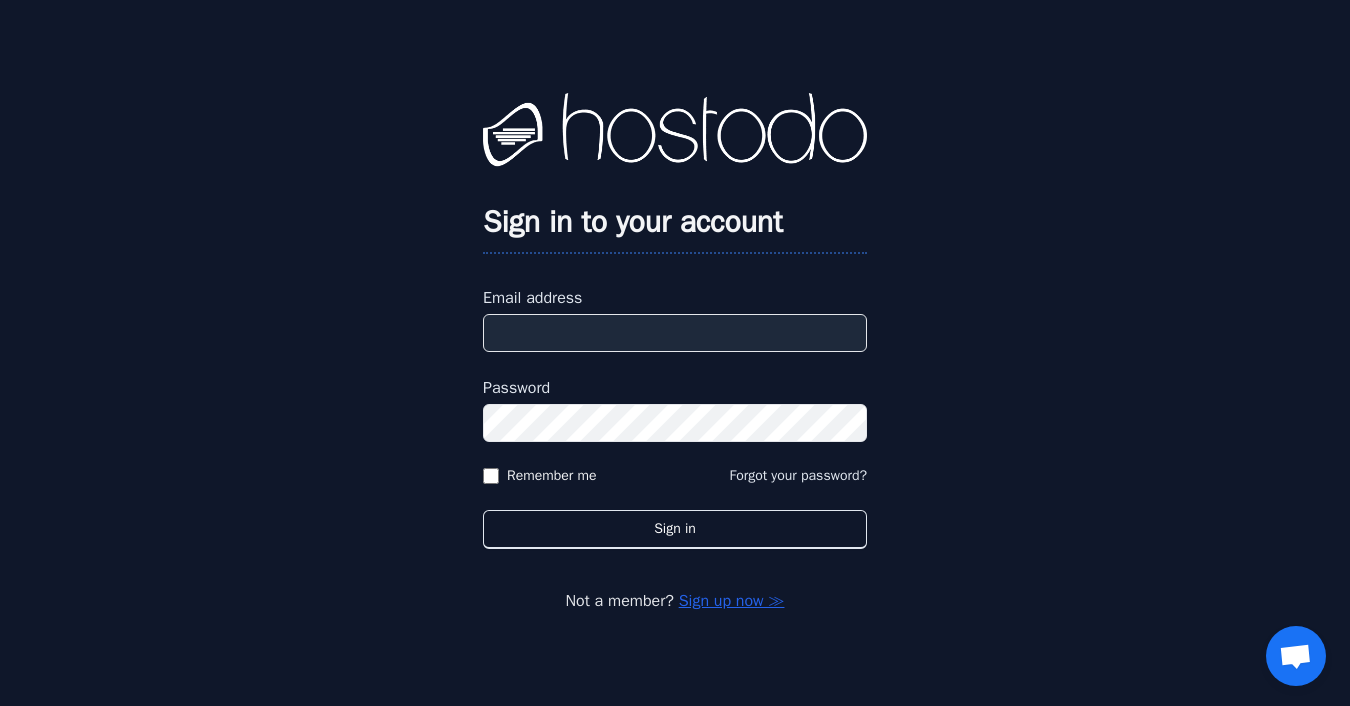 type on "**********" 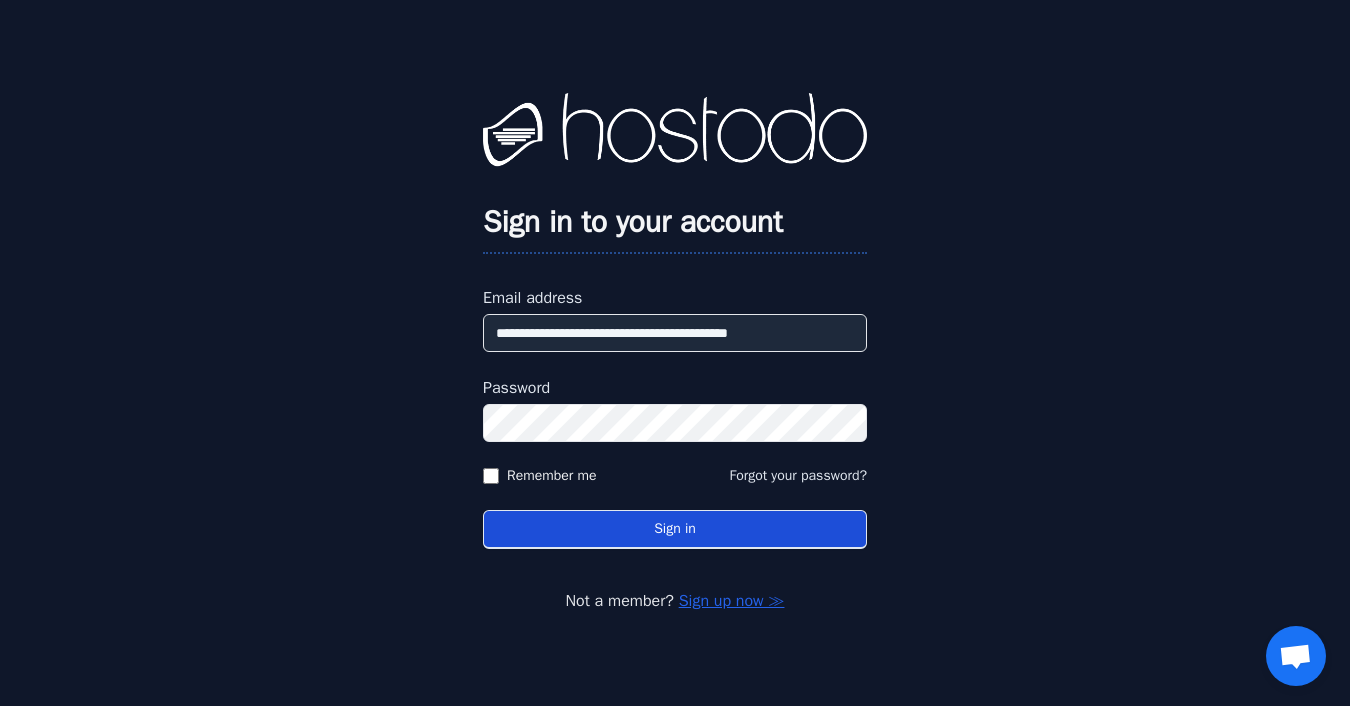 click on "Sign in" at bounding box center (675, 529) 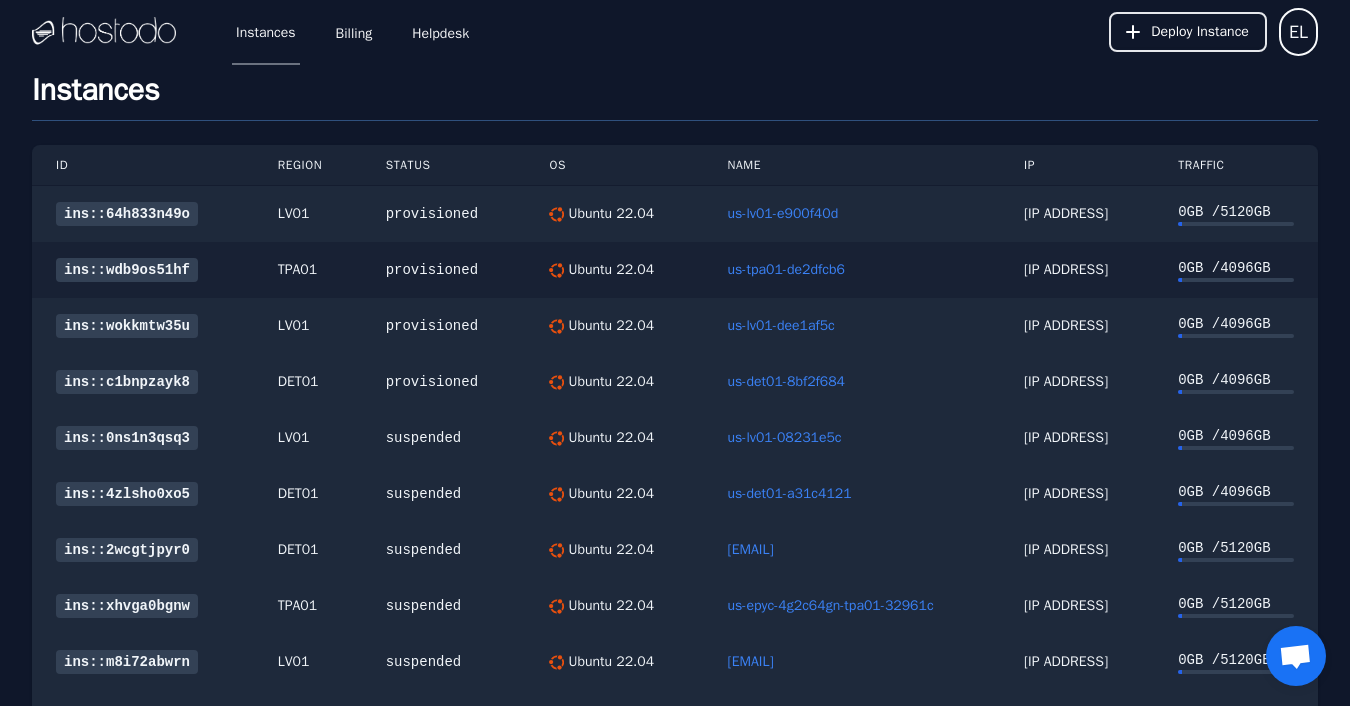 click on "ins::wdb9os51hf" at bounding box center [127, 270] 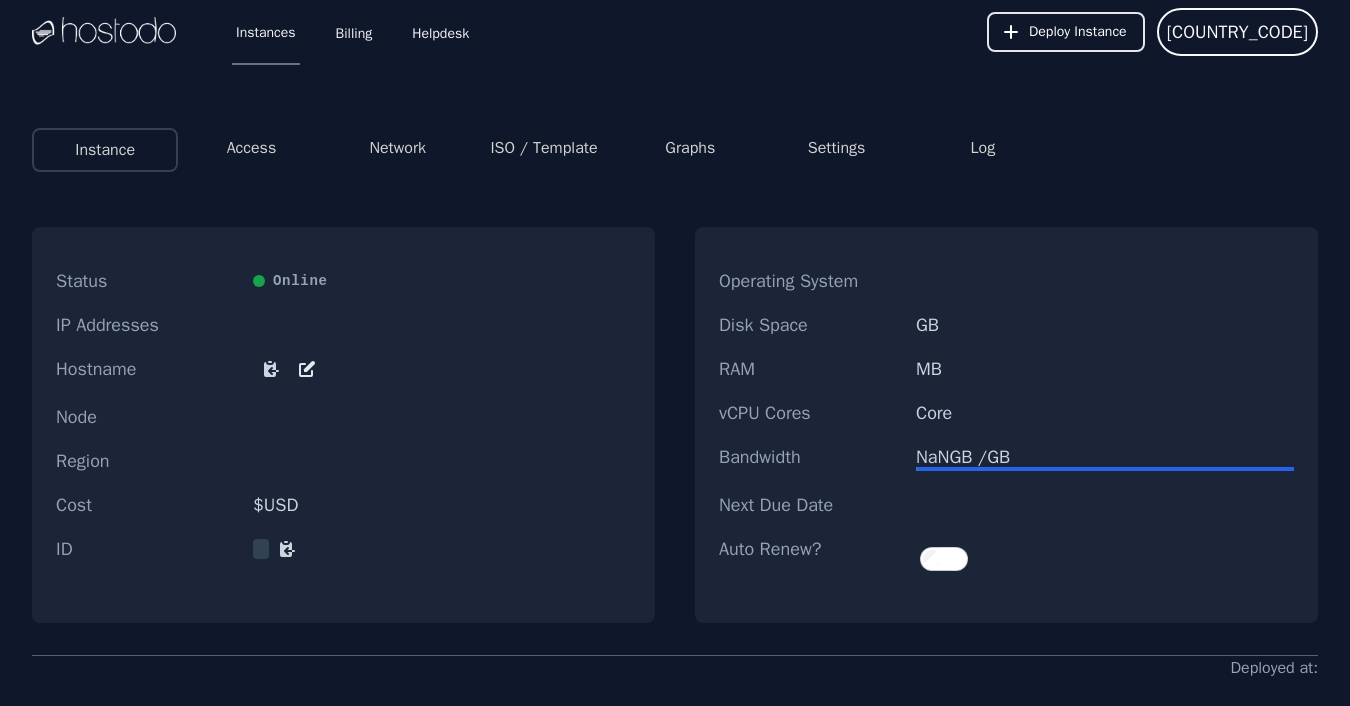 scroll, scrollTop: 0, scrollLeft: 0, axis: both 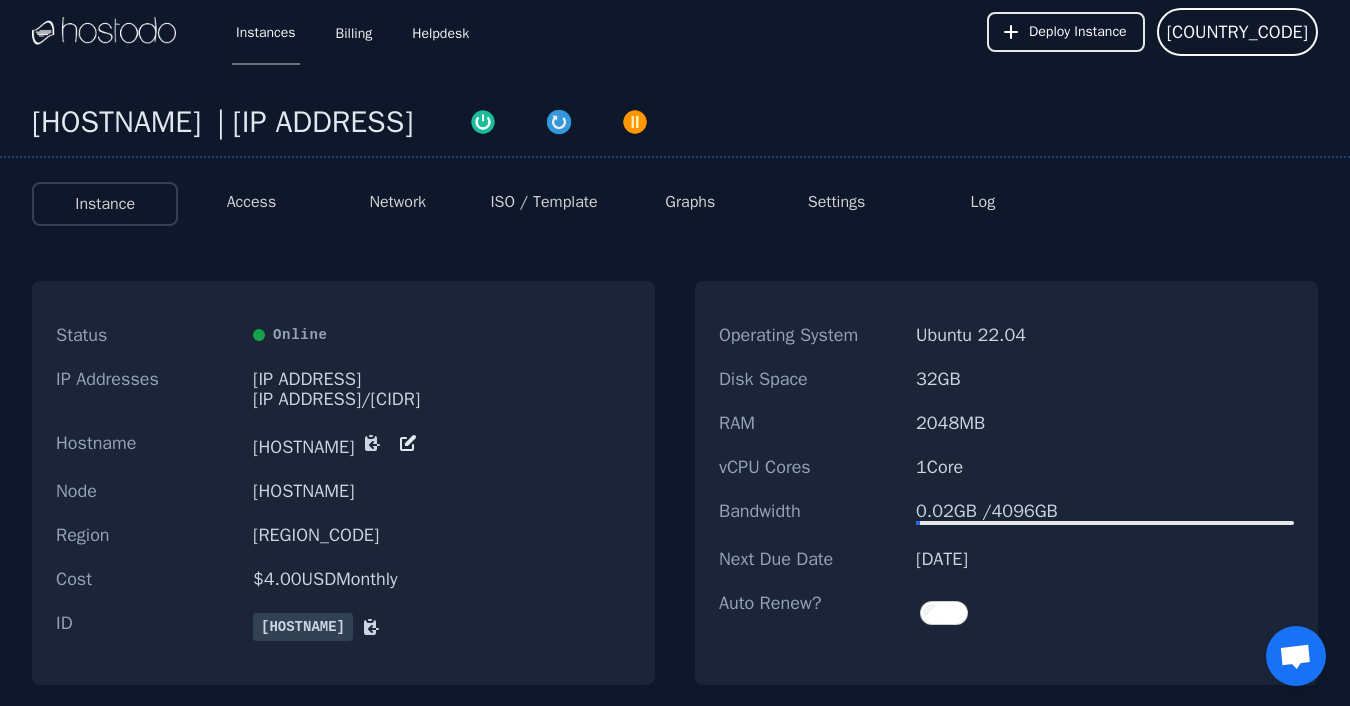 drag, startPoint x: 373, startPoint y: 189, endPoint x: 369, endPoint y: 199, distance: 10.770329 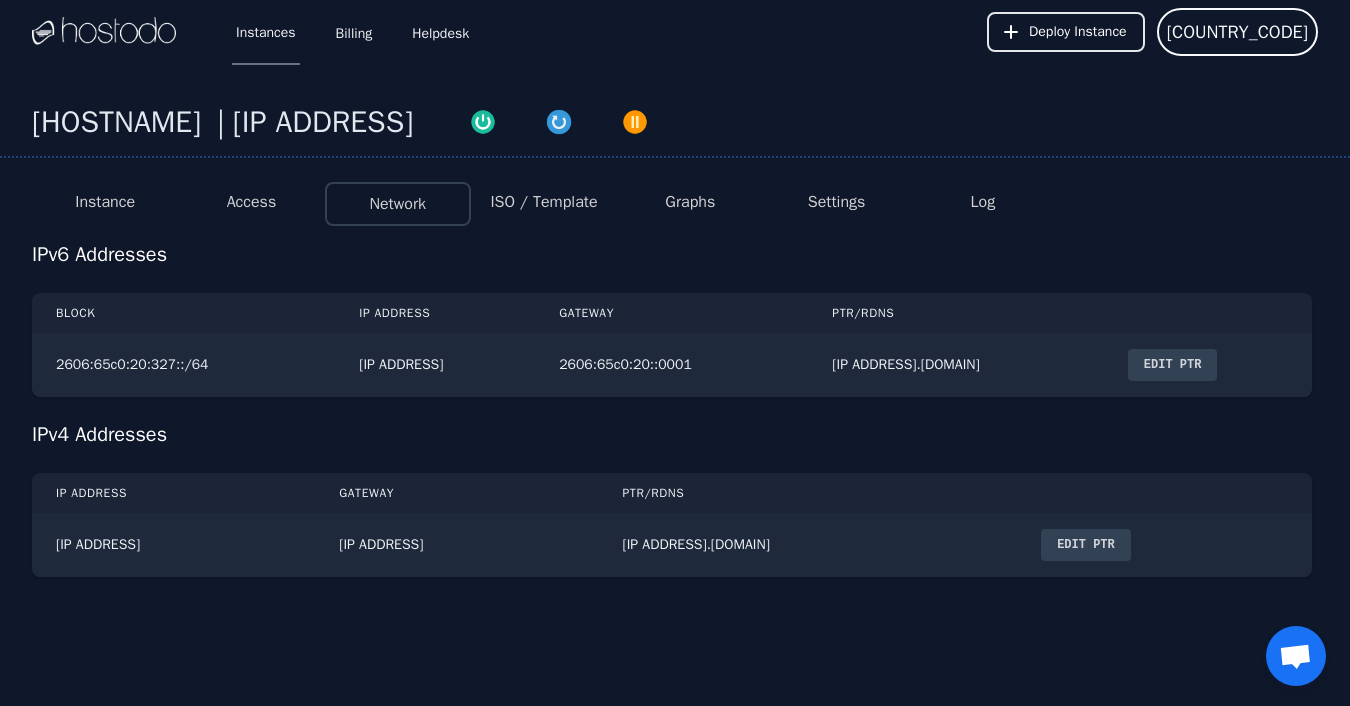 scroll, scrollTop: 0, scrollLeft: 0, axis: both 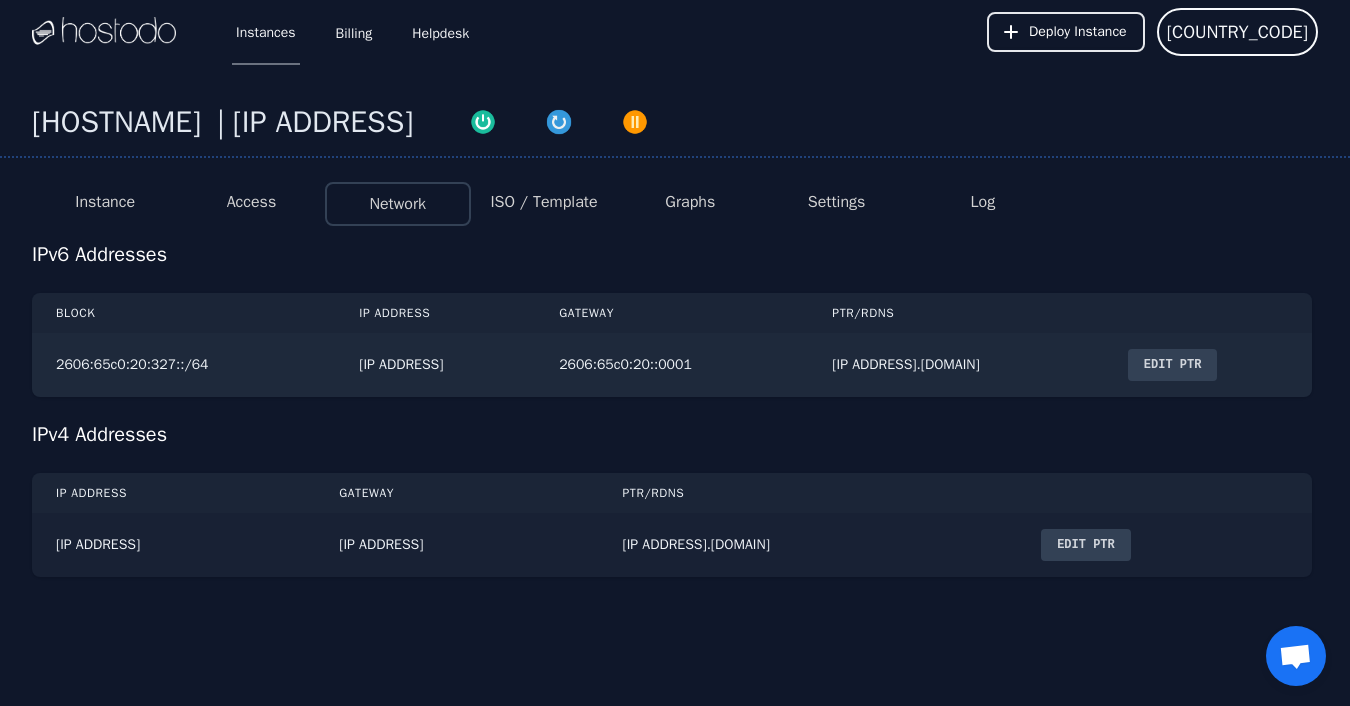 click on "Edit PTR" at bounding box center (1086, 545) 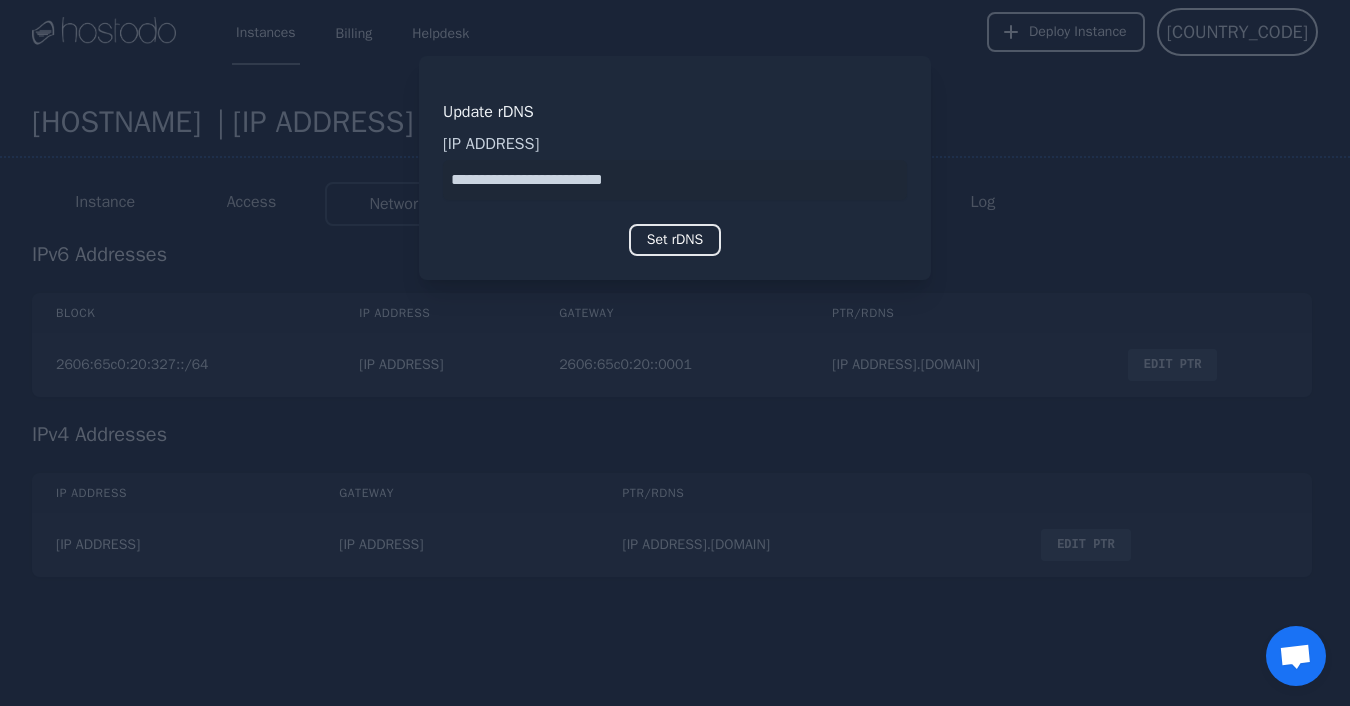 paste on "[REDACTED]" 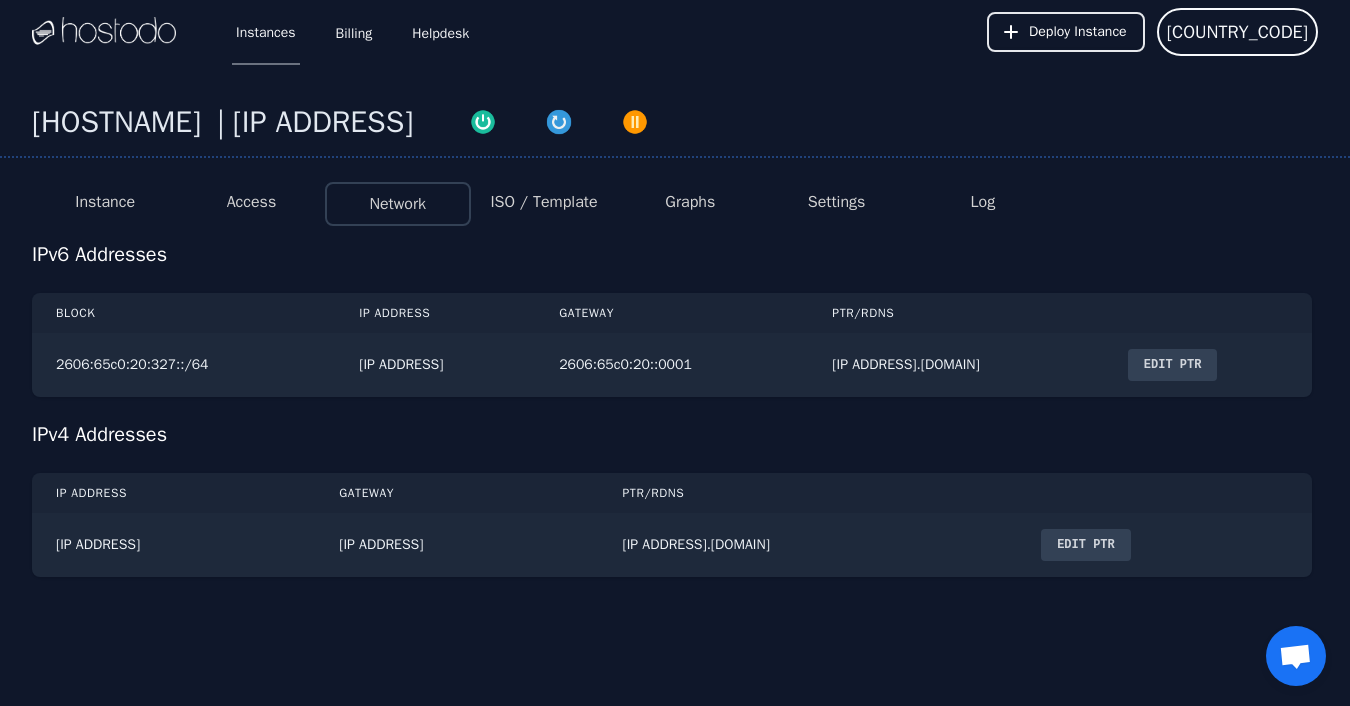 click on "Instance" at bounding box center (105, 202) 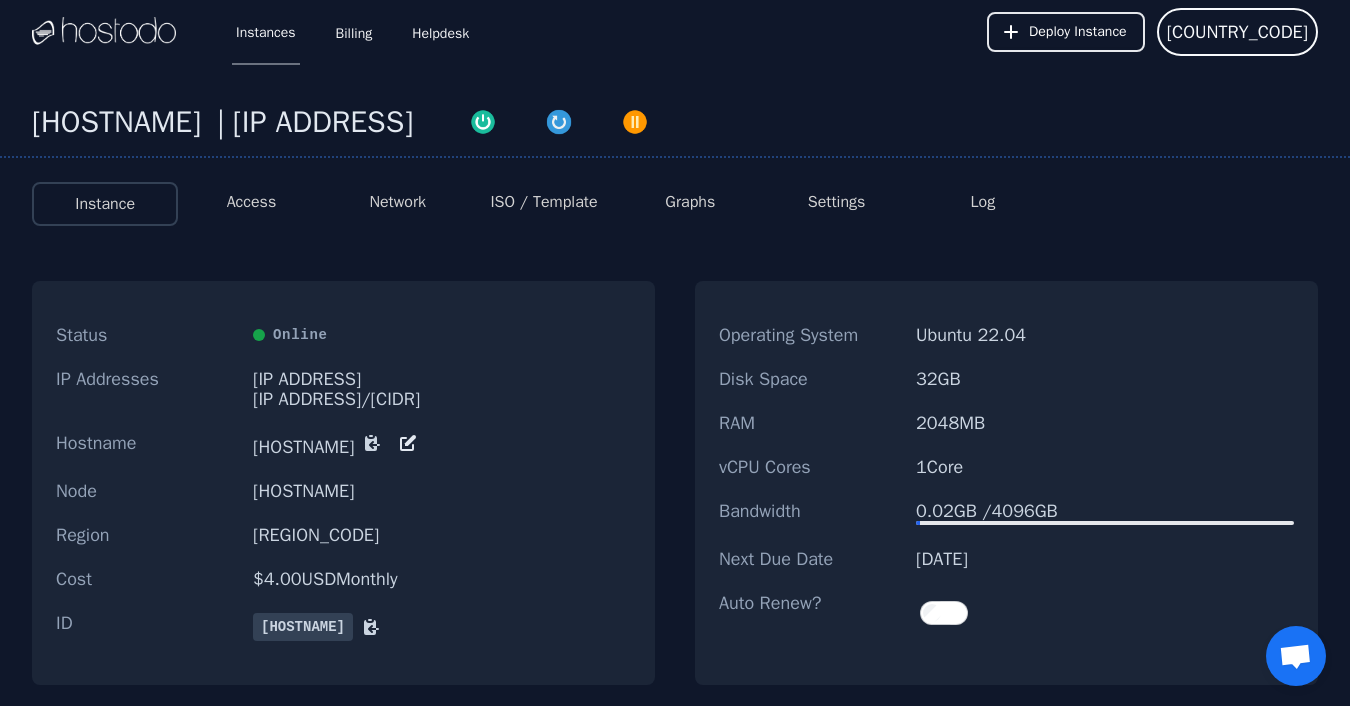 click on "Instance" at bounding box center (105, 204) 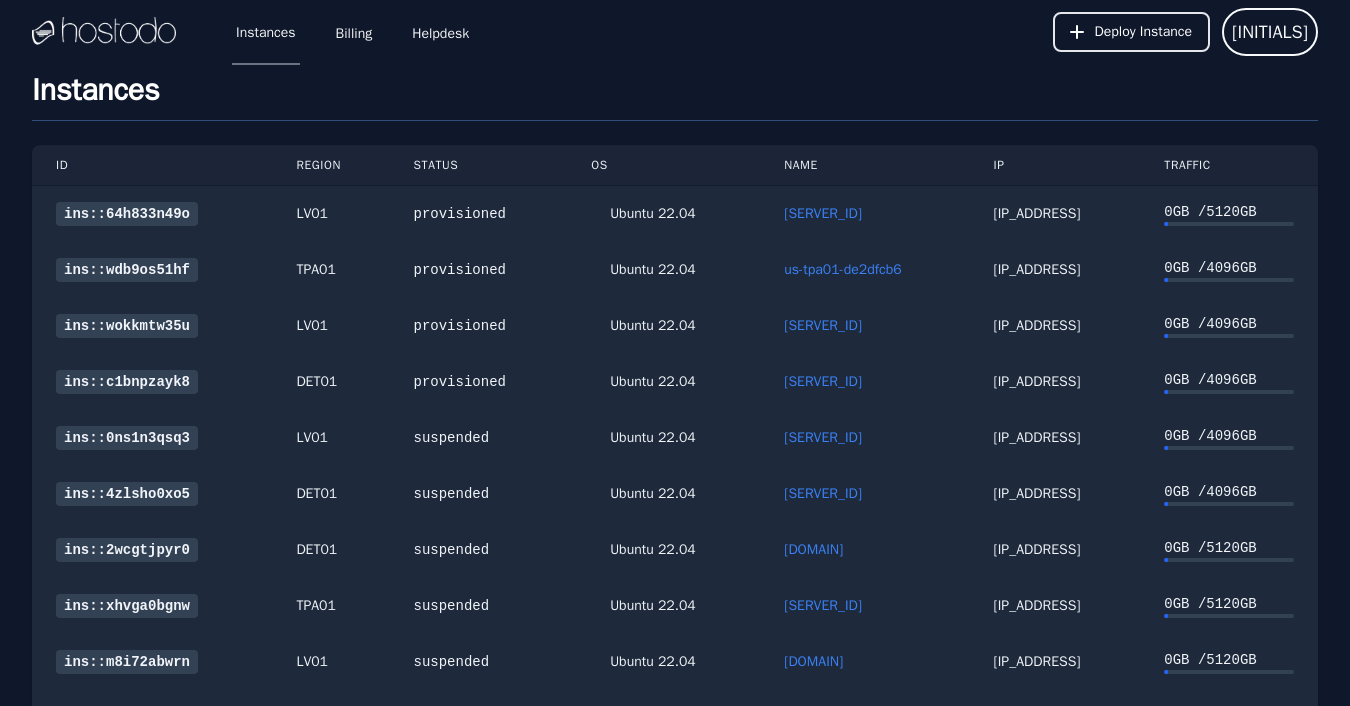 scroll, scrollTop: 0, scrollLeft: 0, axis: both 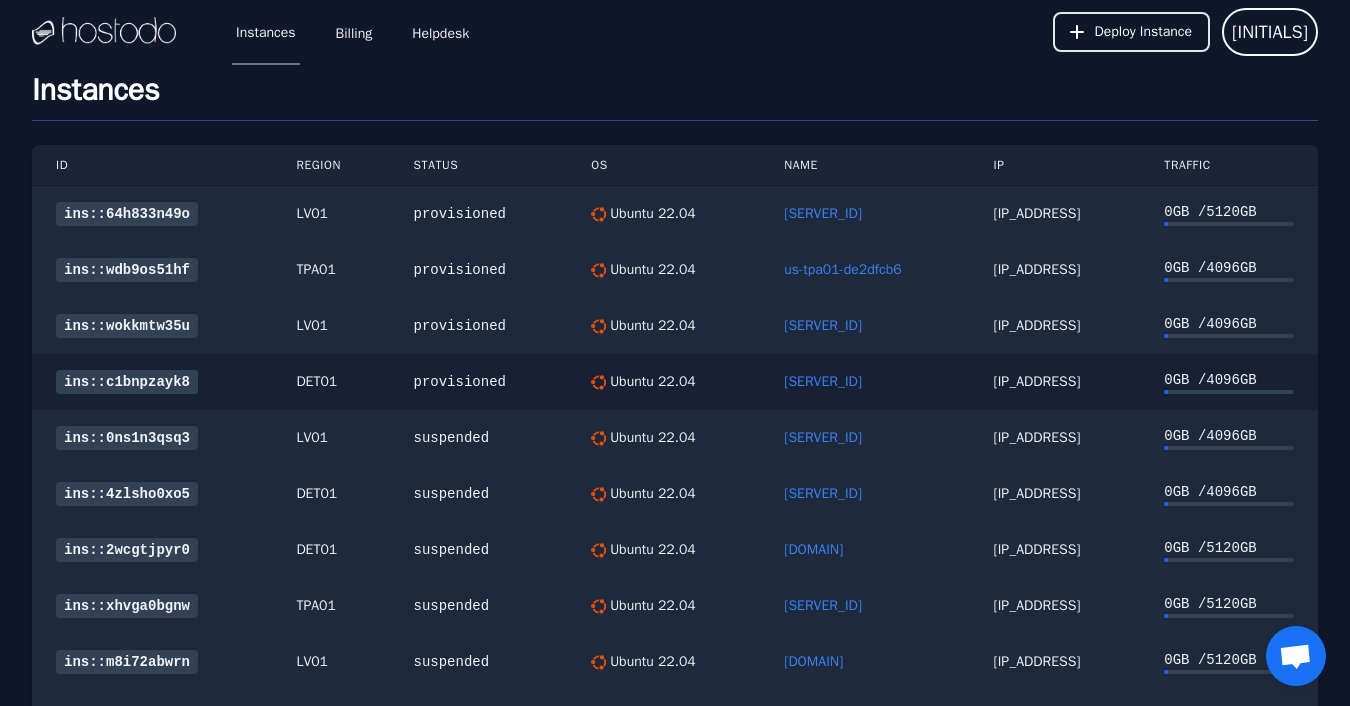 click on "ins::c1bnpzayk8" at bounding box center (127, 382) 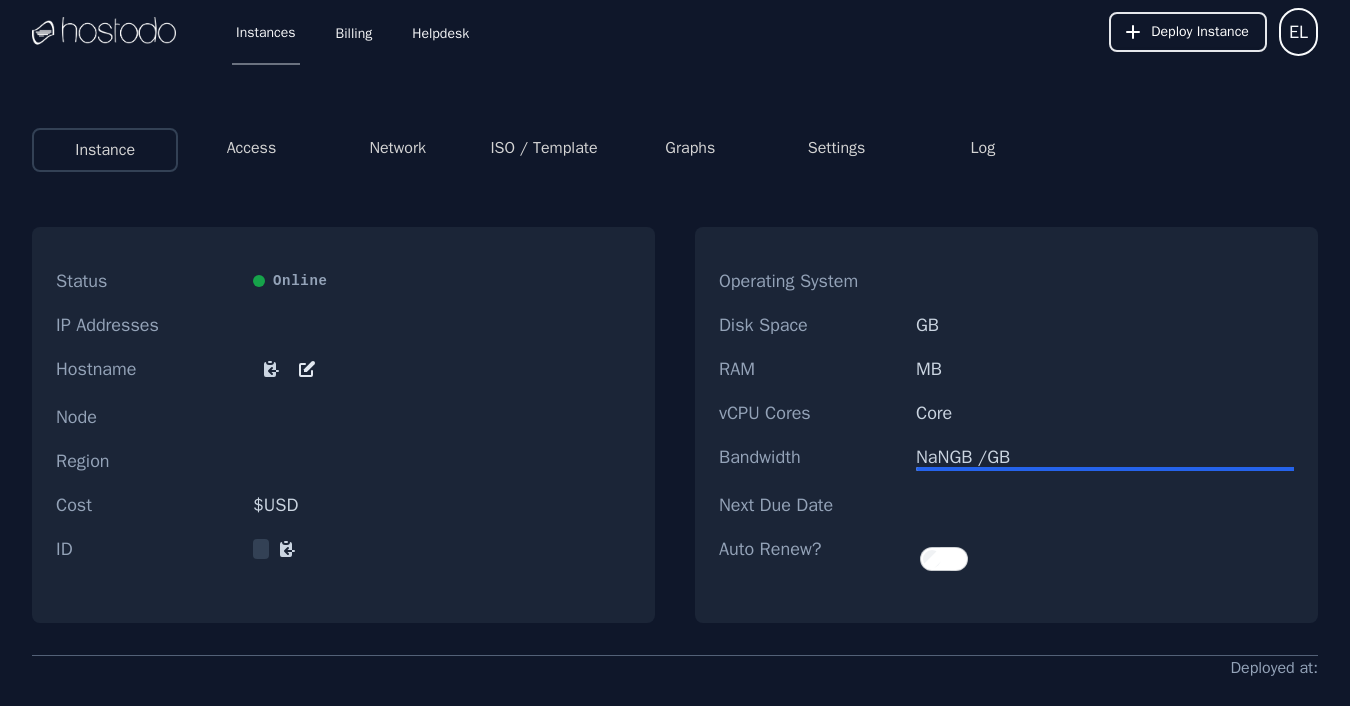 scroll, scrollTop: 0, scrollLeft: 0, axis: both 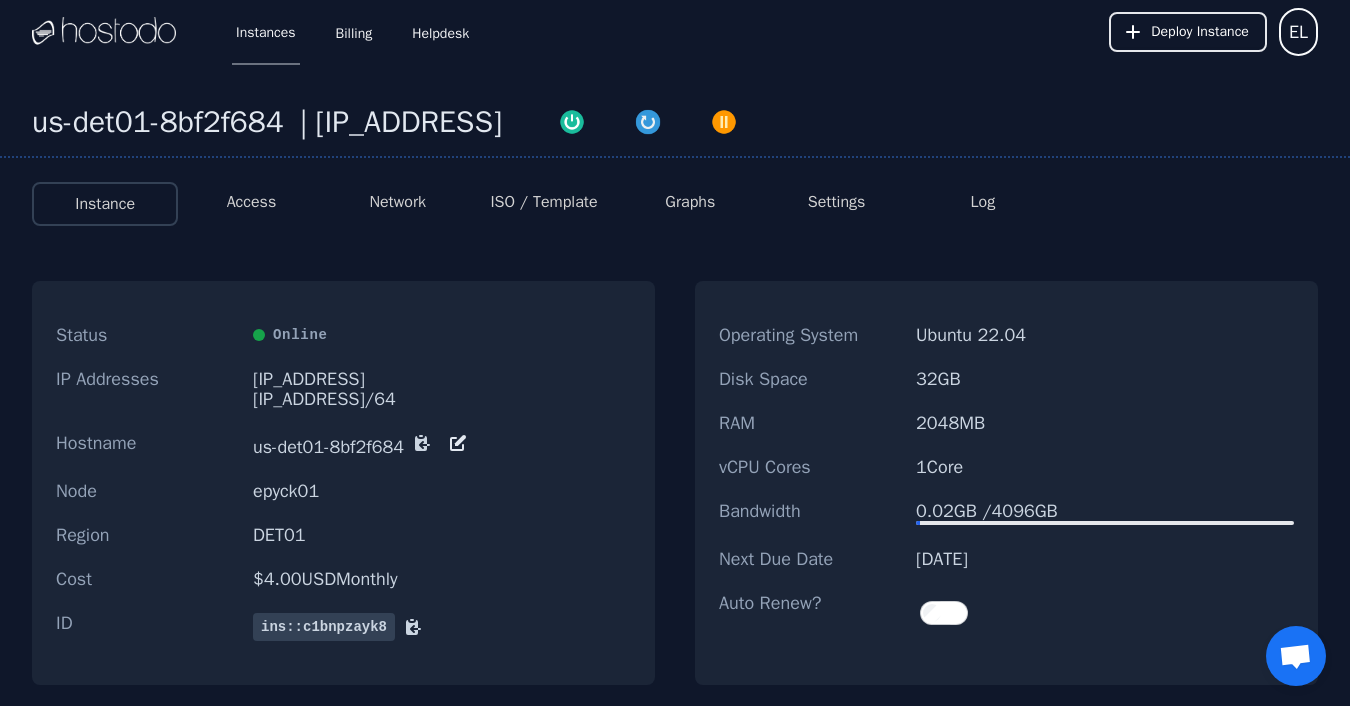 click on "Network" at bounding box center (397, 202) 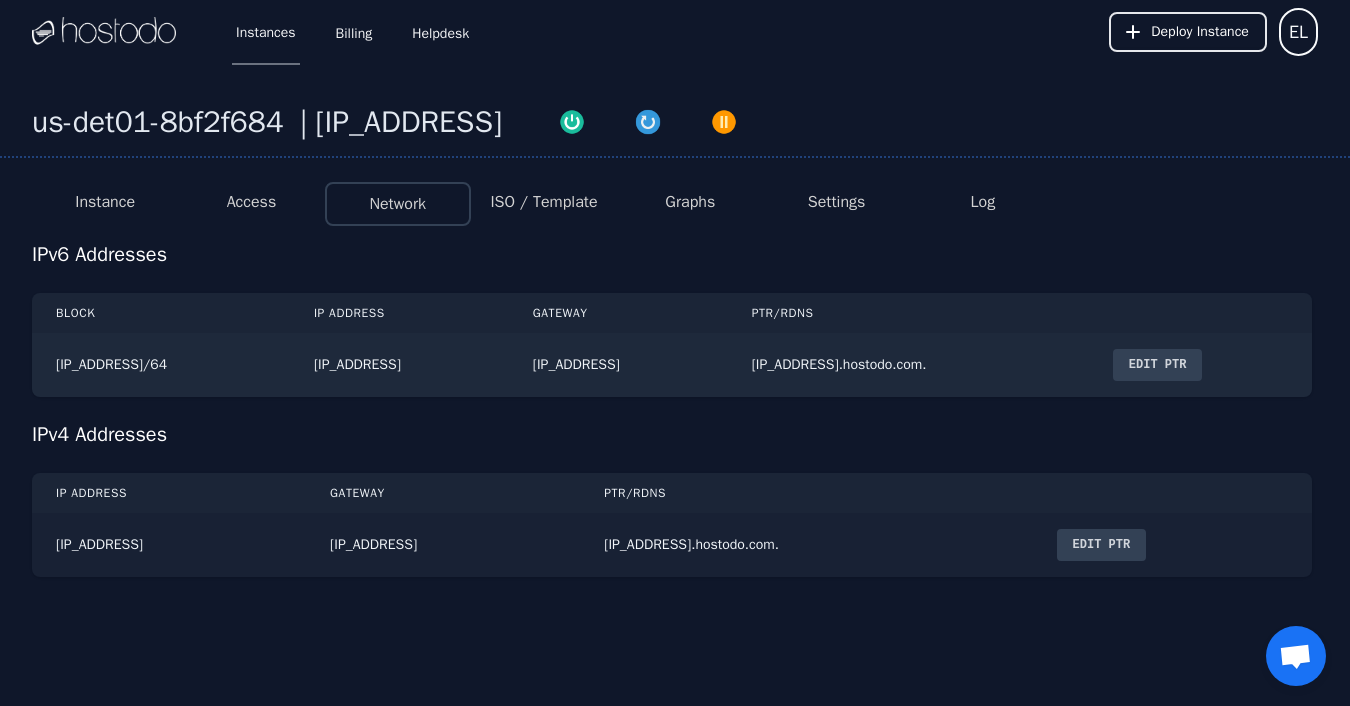 click on "Edit PTR" at bounding box center (1102, 545) 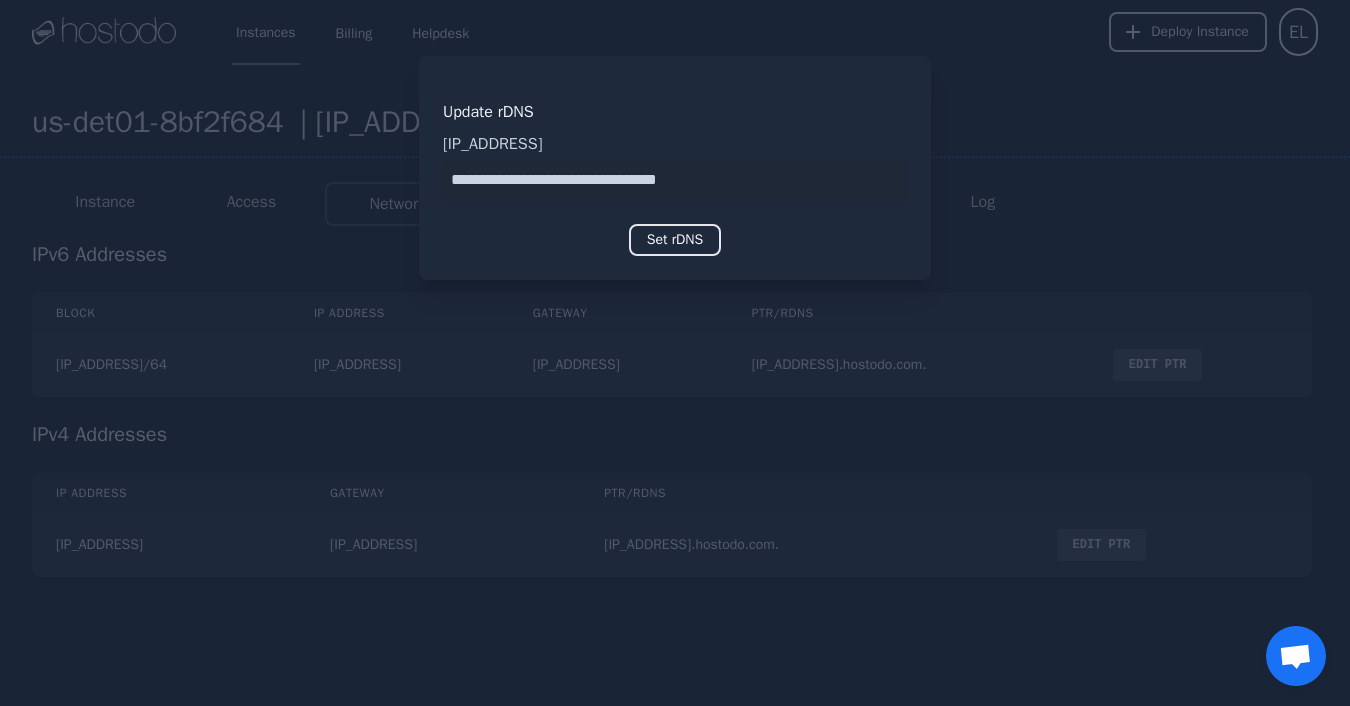 type on "**********" 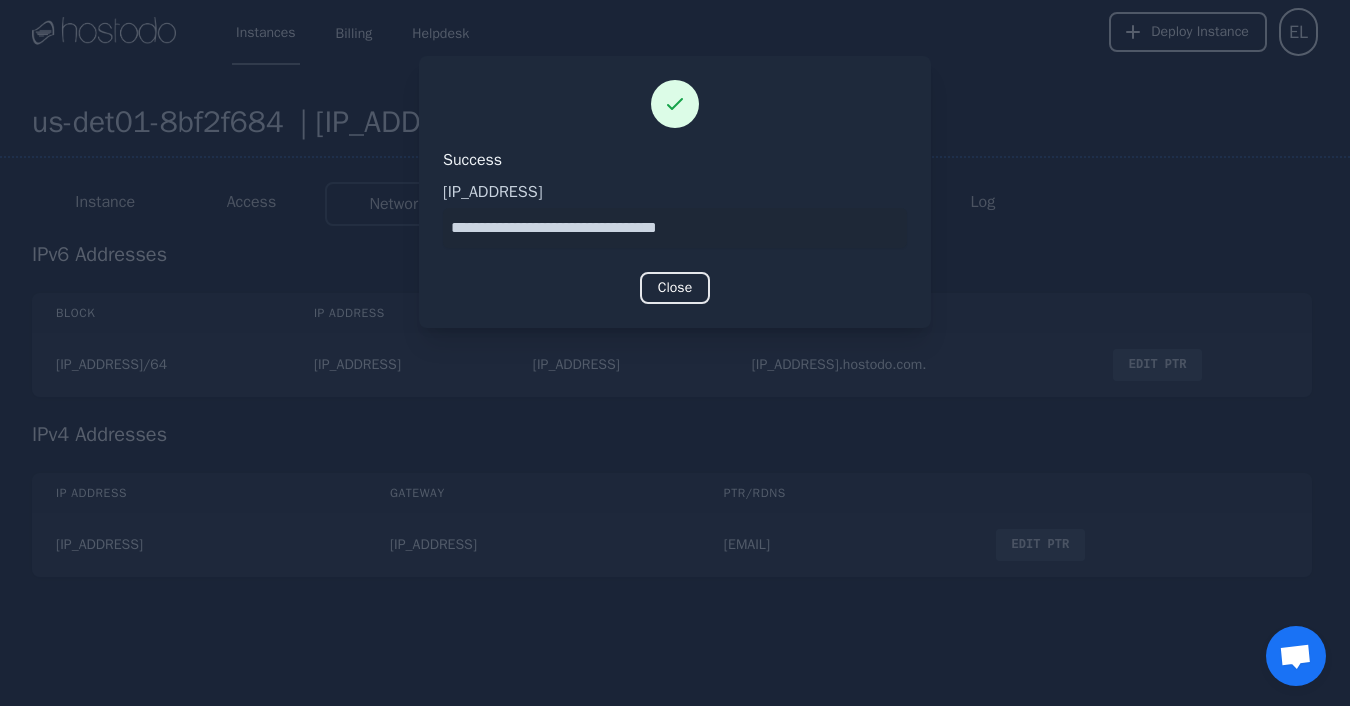 click on "Close" at bounding box center (675, 288) 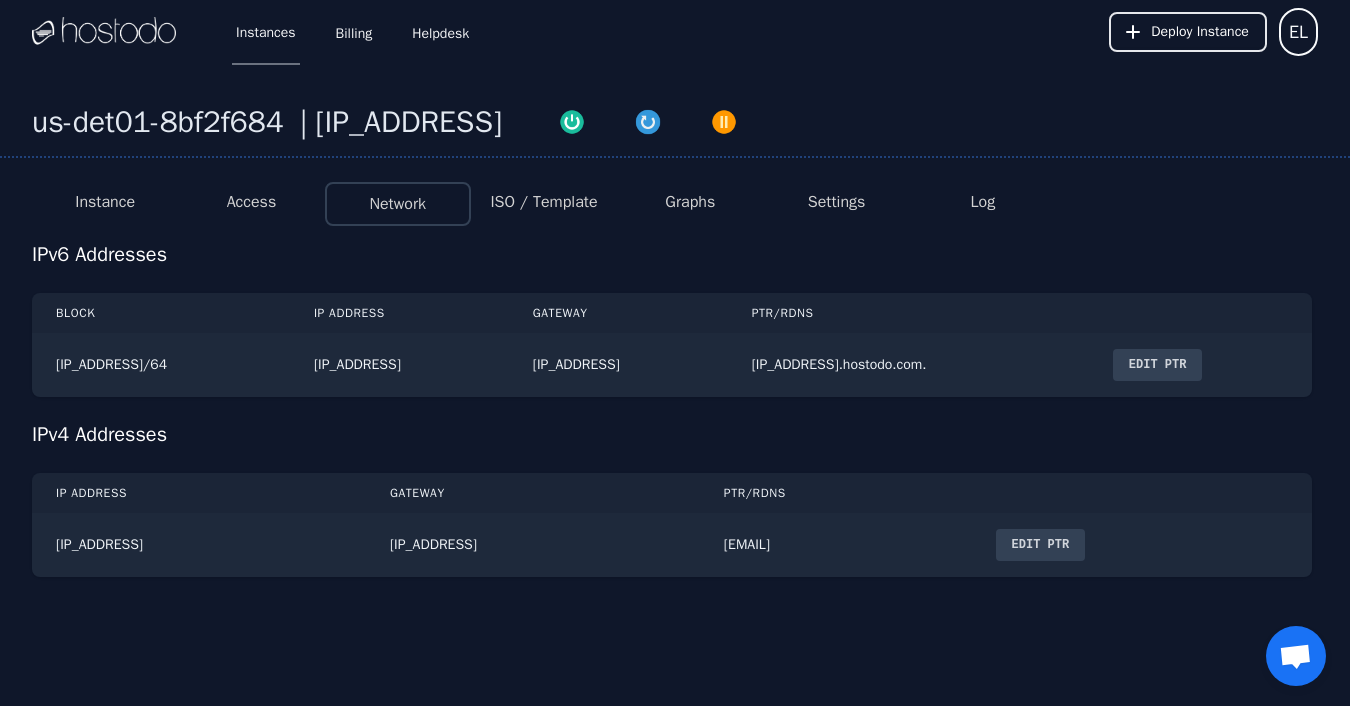 click on "Instances" at bounding box center [266, 32] 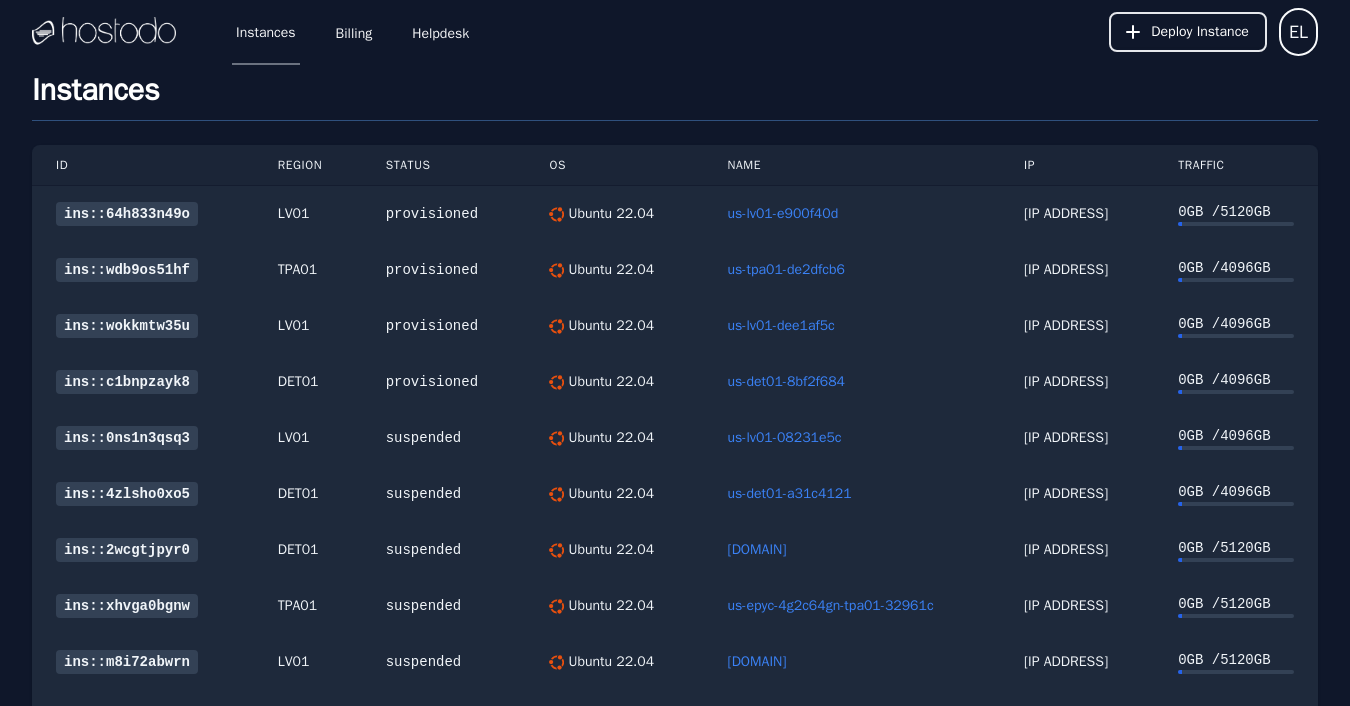 scroll, scrollTop: 0, scrollLeft: 0, axis: both 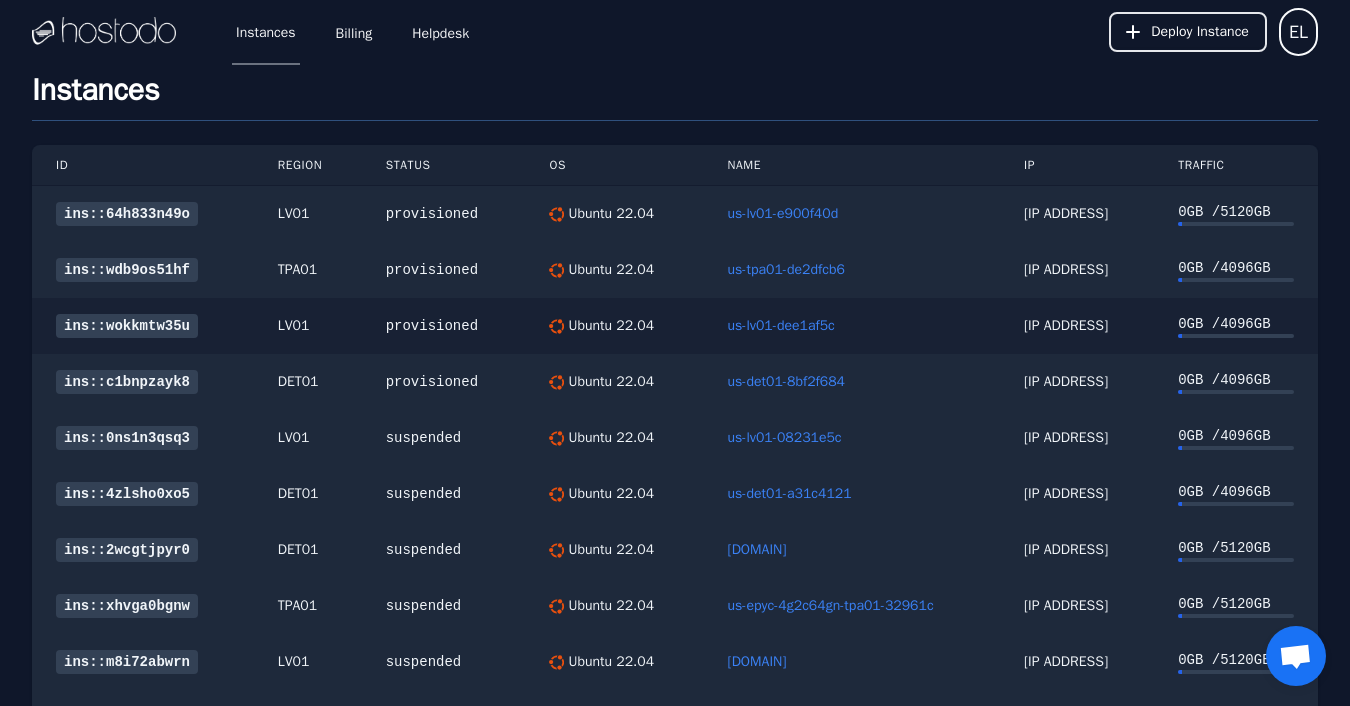 click on "ins::wokkmtw35u" at bounding box center [127, 326] 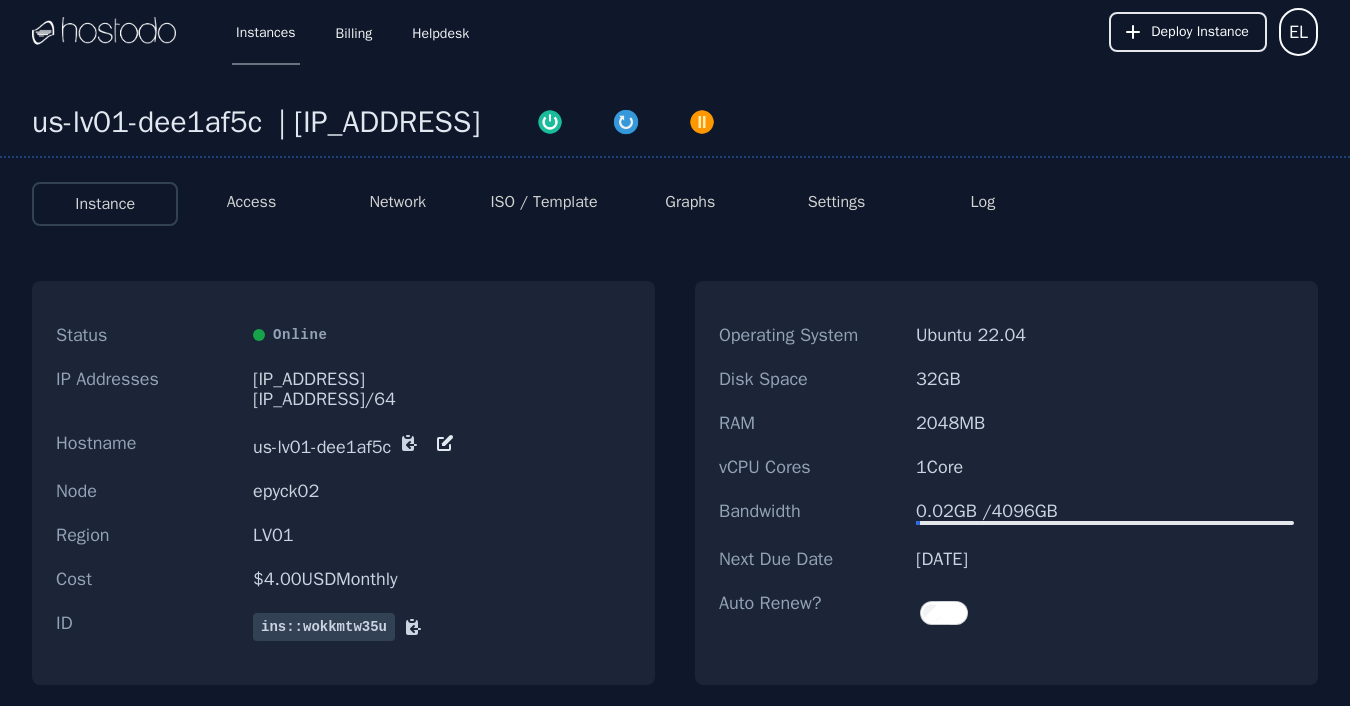 scroll, scrollTop: 0, scrollLeft: 0, axis: both 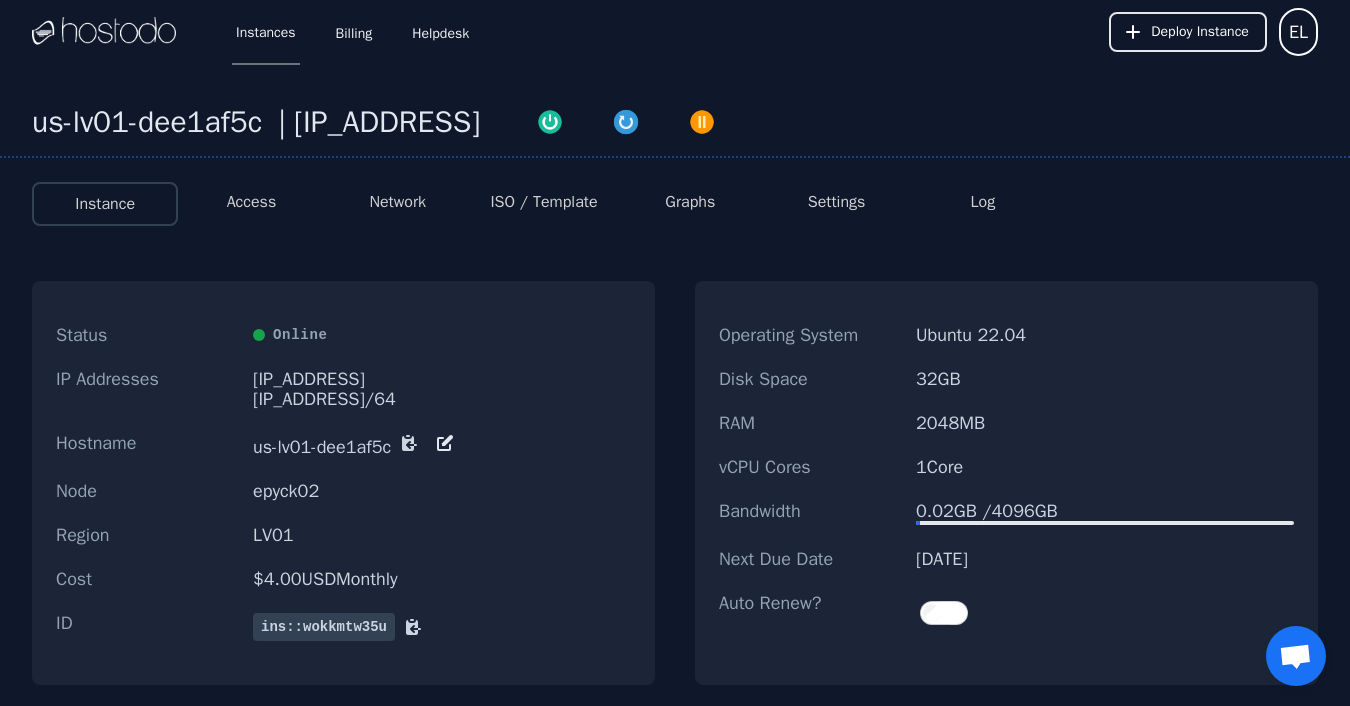 click on "Network" at bounding box center (397, 202) 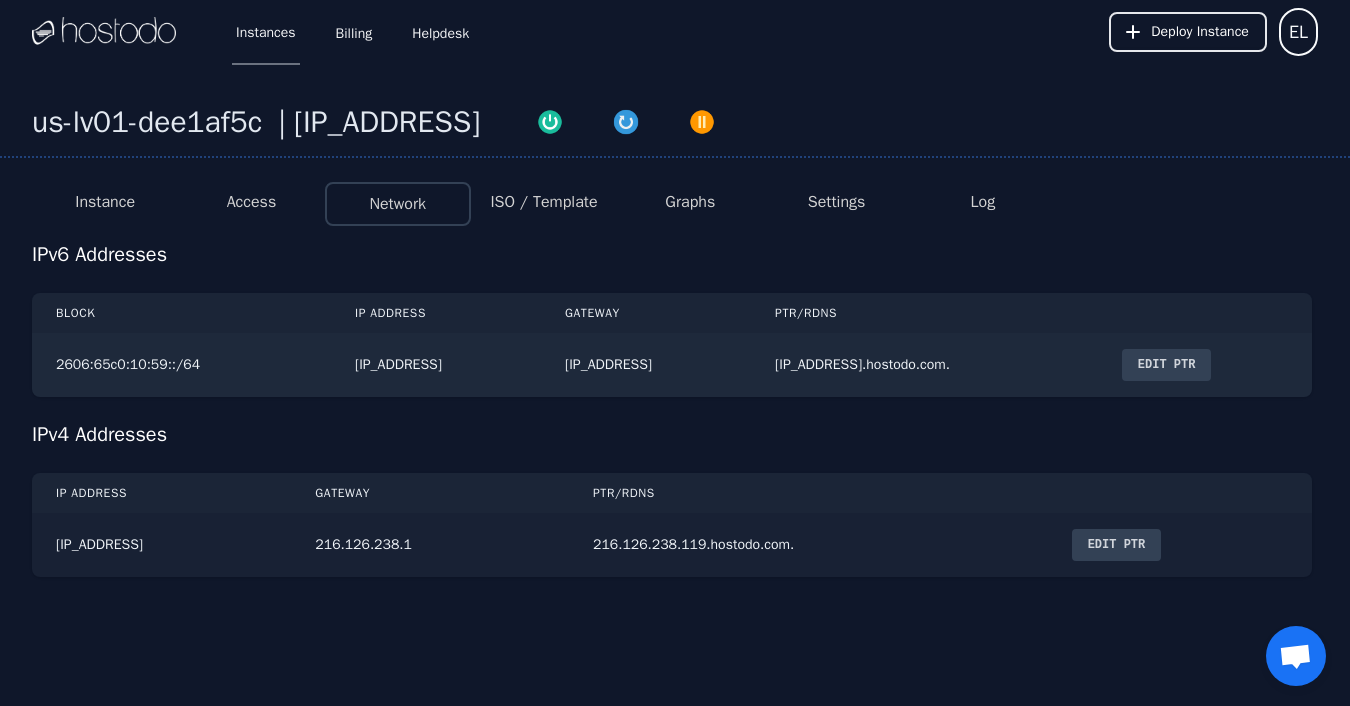 click on "Edit PTR" at bounding box center [1117, 545] 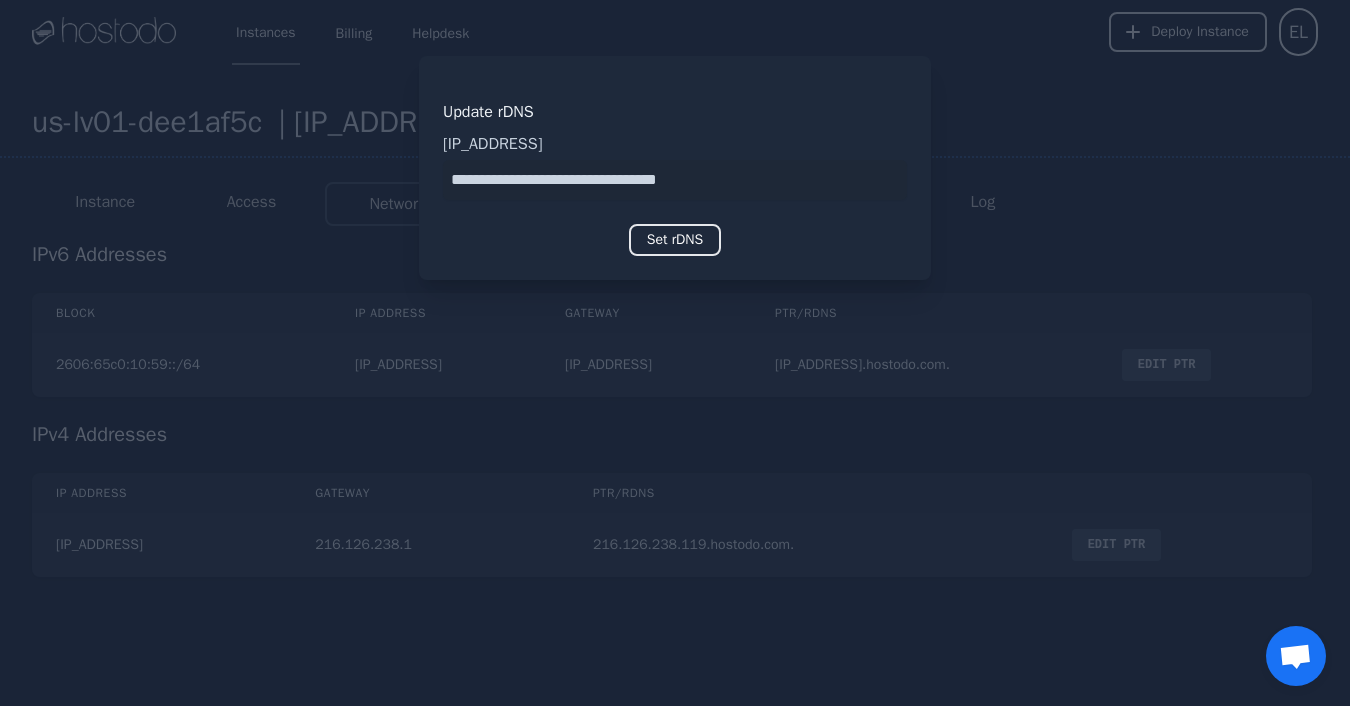 type on "**********" 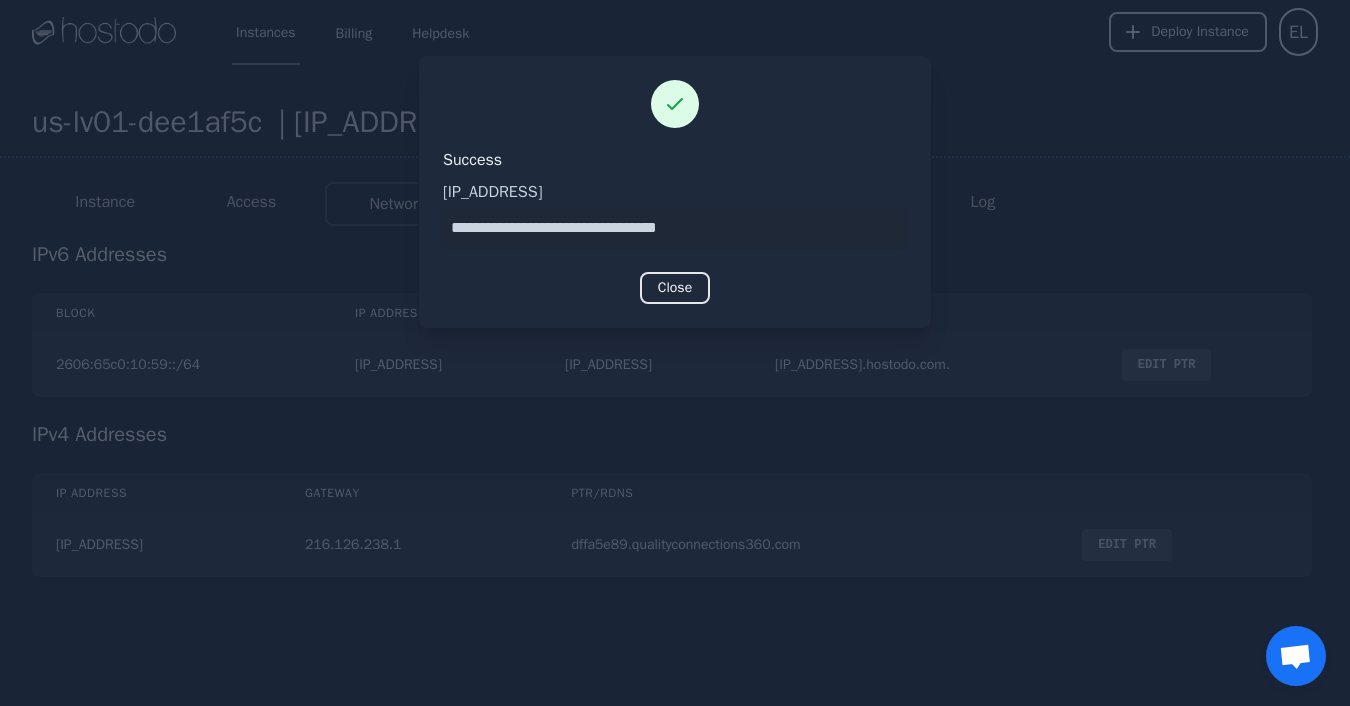 click on "Close" at bounding box center [675, 288] 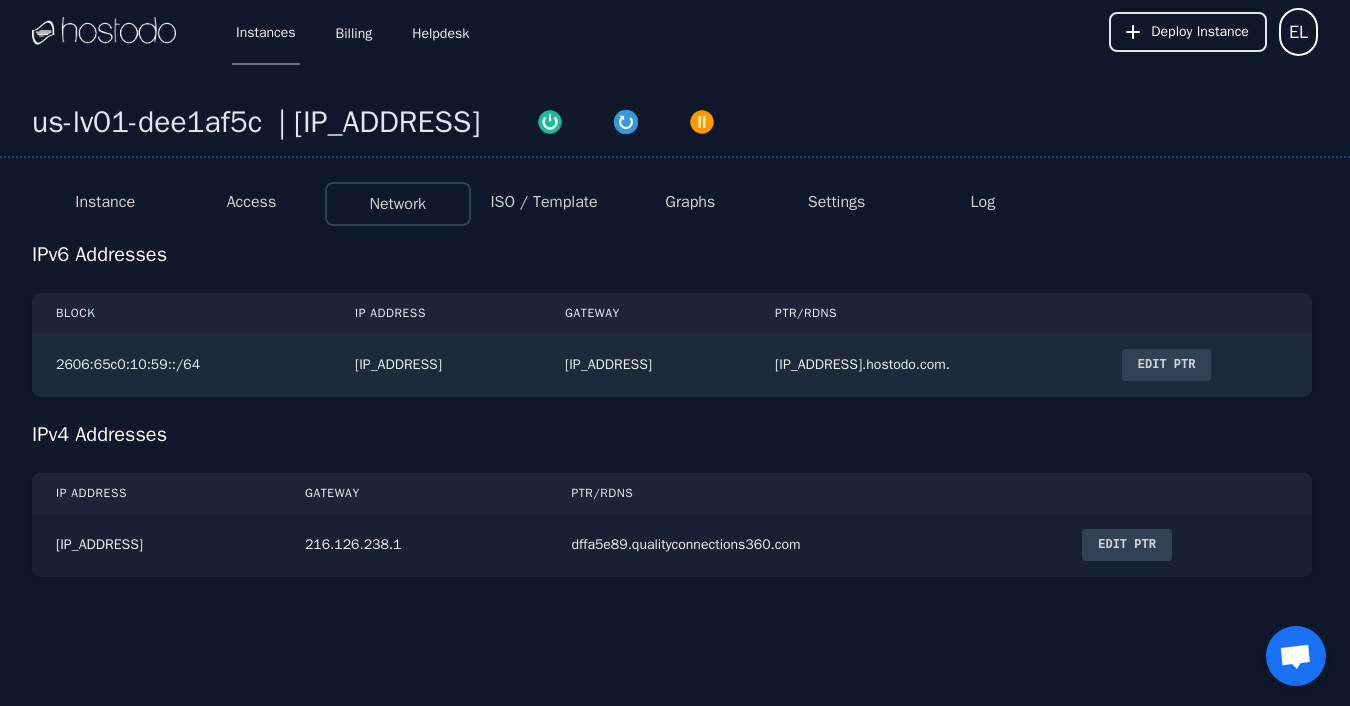 click on "Edit PTR" at bounding box center [1127, 545] 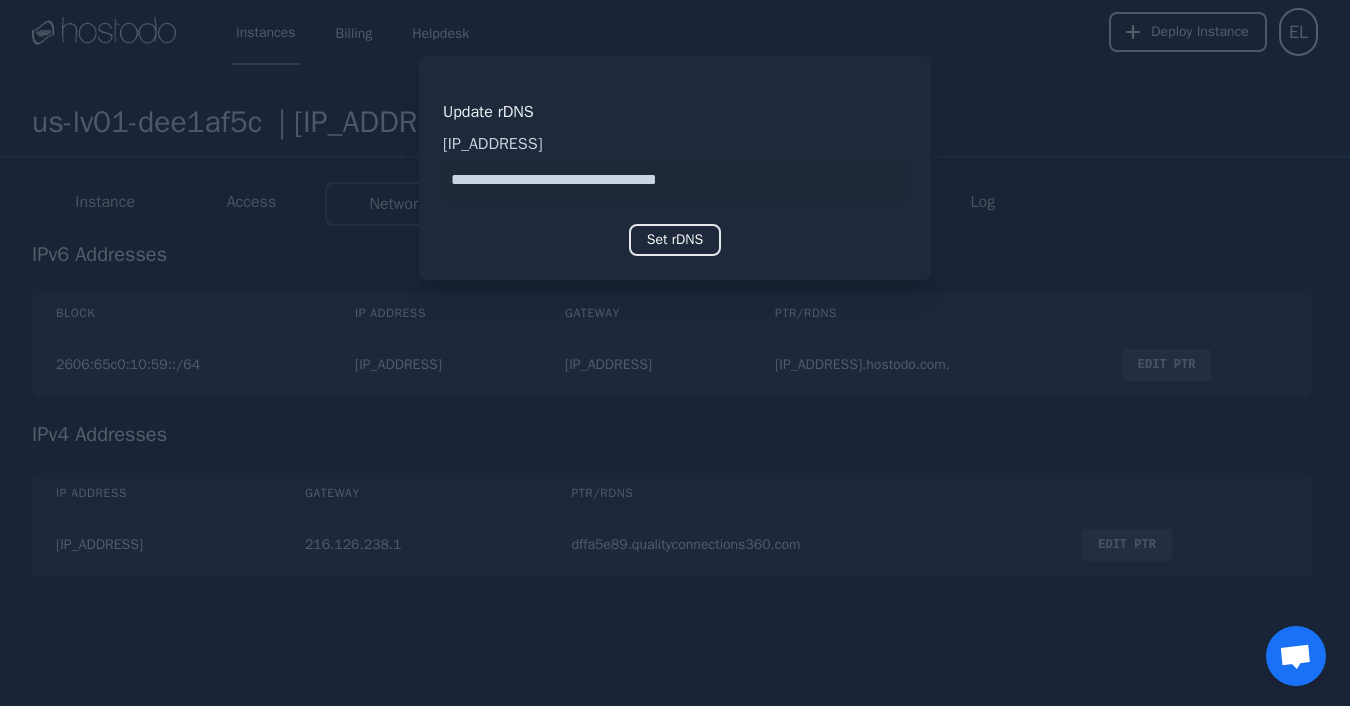 paste on "**********" 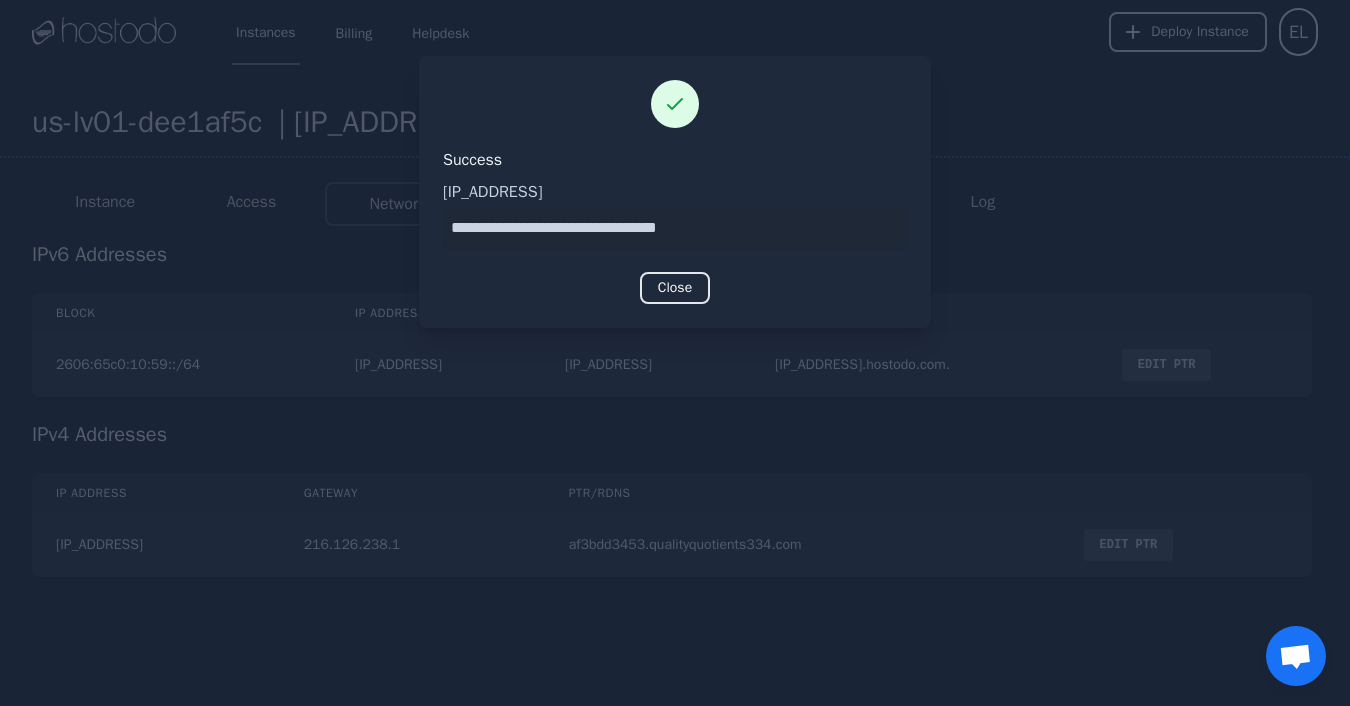 click on "Close" at bounding box center [675, 288] 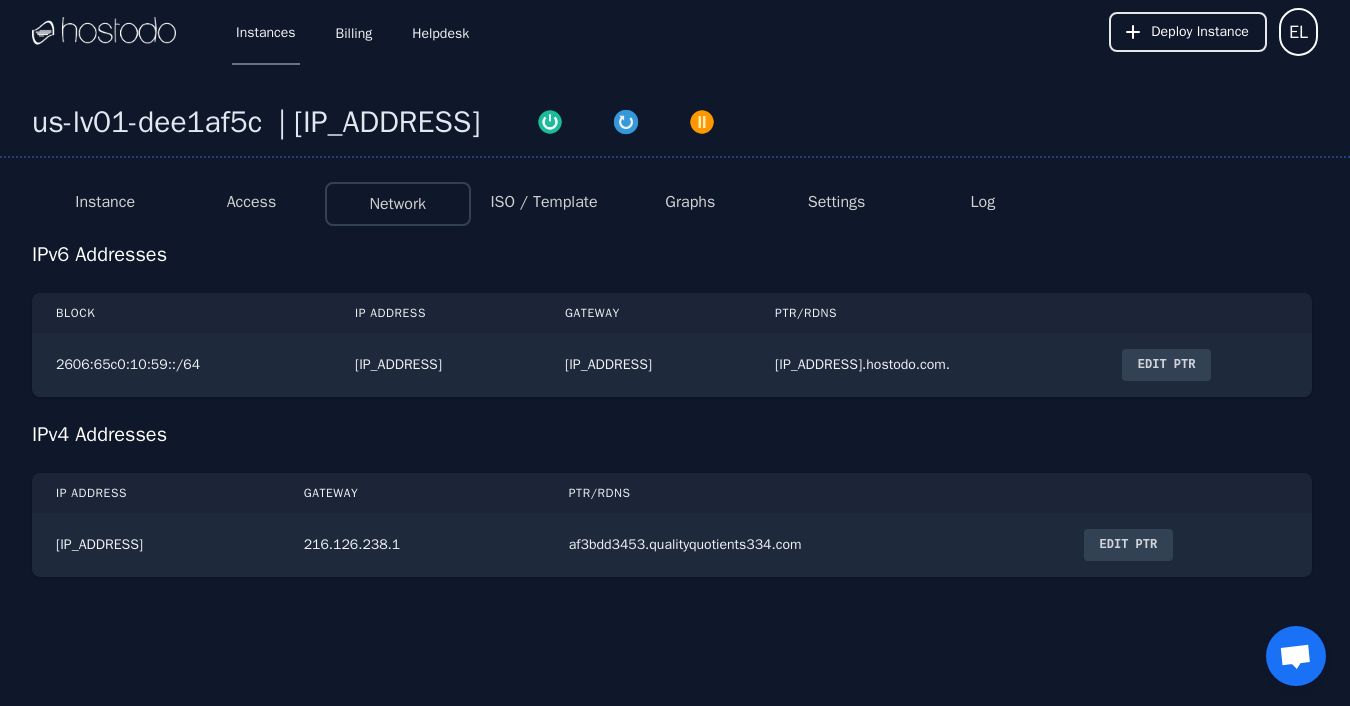 click on "Instances" at bounding box center [266, 32] 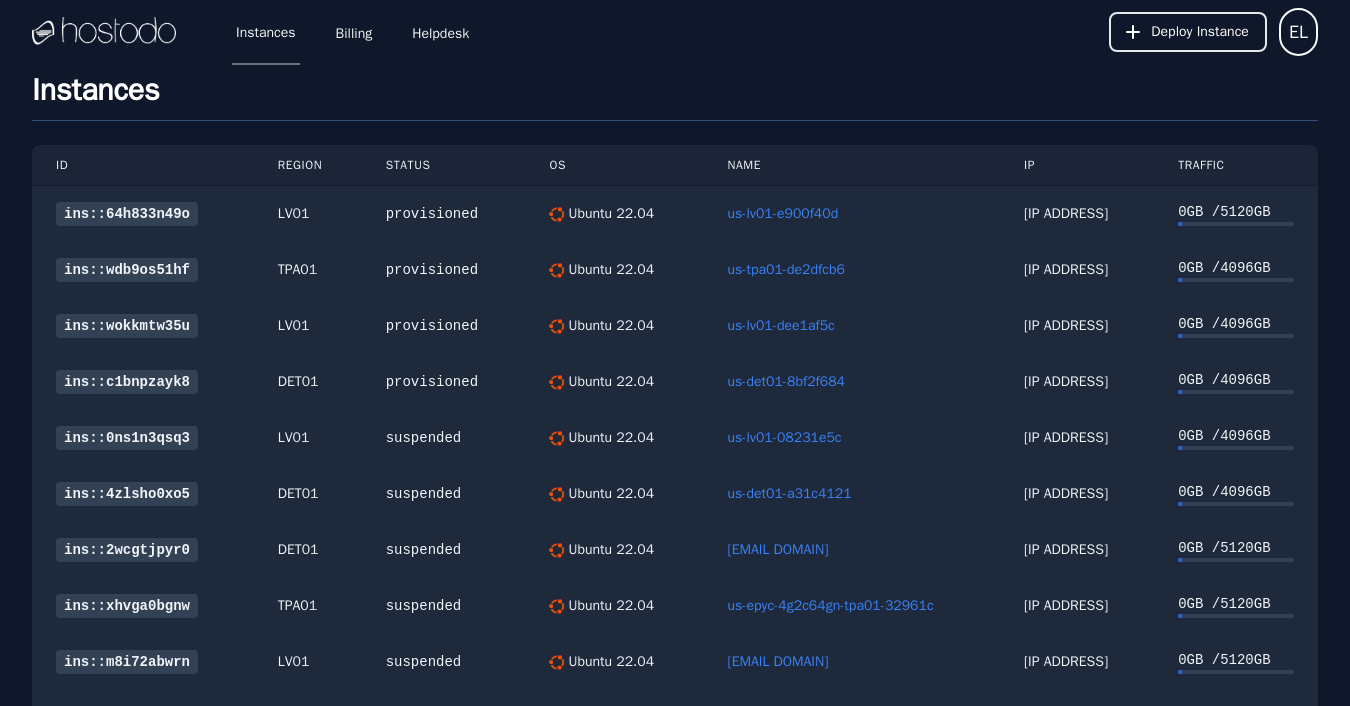 scroll, scrollTop: 0, scrollLeft: 0, axis: both 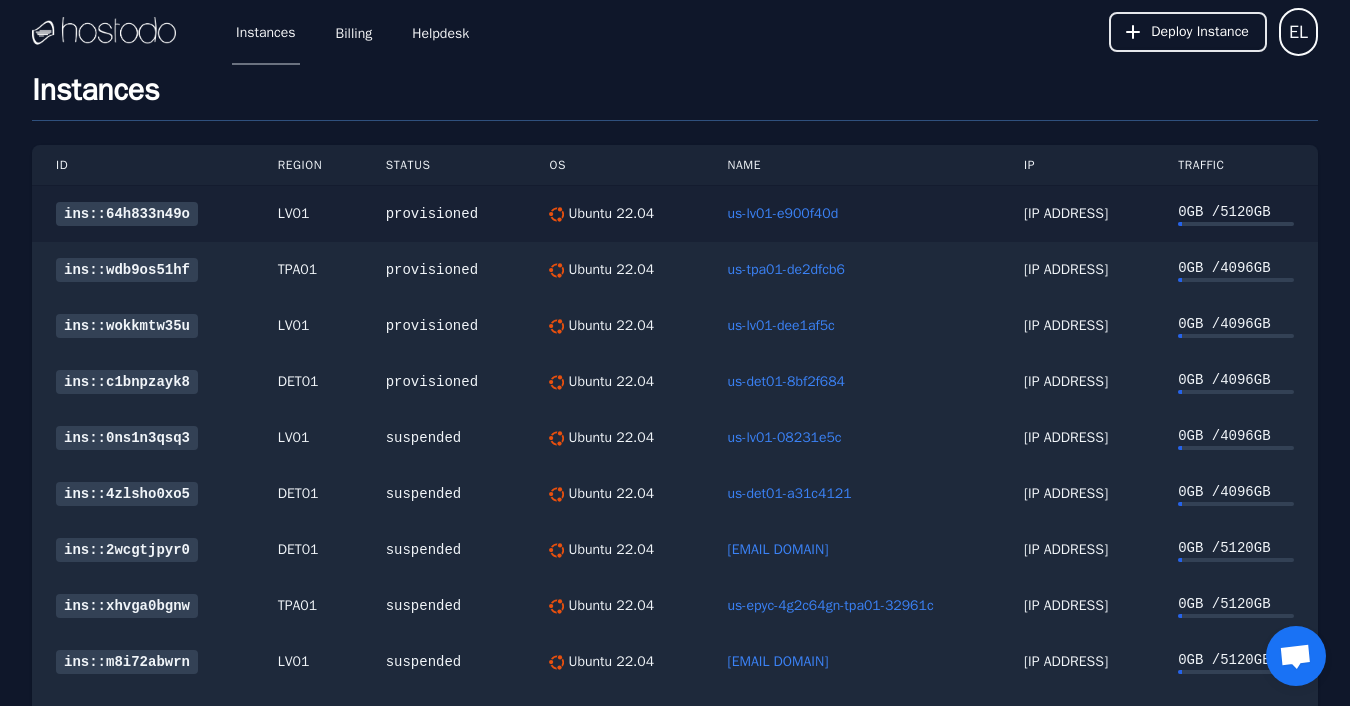 click on "ins::64h833n49o" at bounding box center (127, 214) 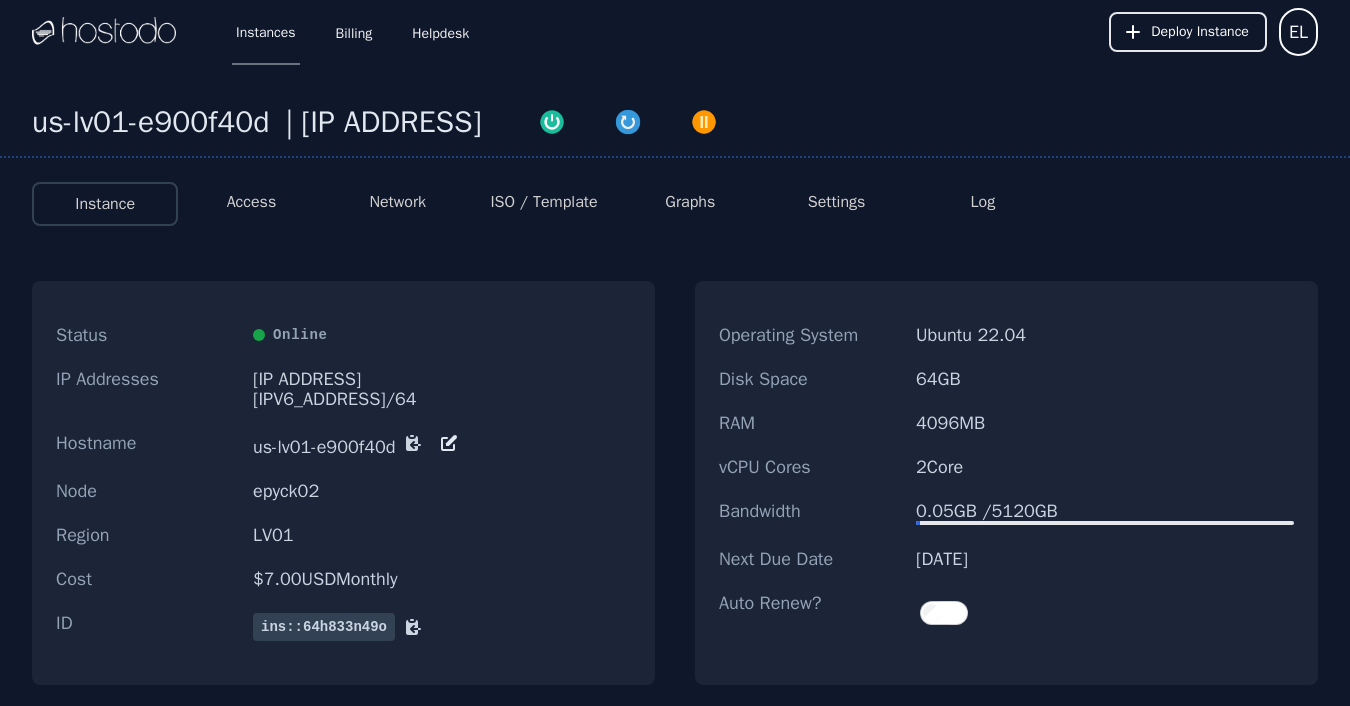 scroll, scrollTop: 0, scrollLeft: 0, axis: both 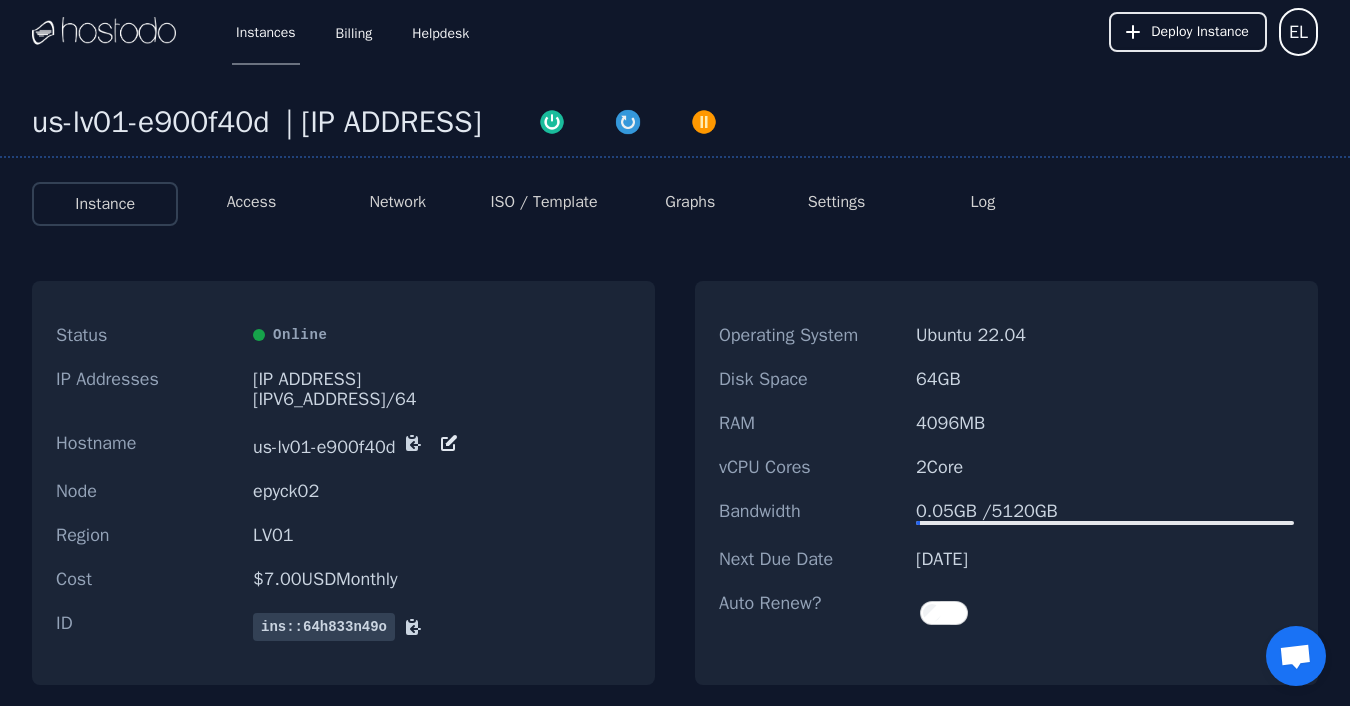 click on "Network" at bounding box center (397, 202) 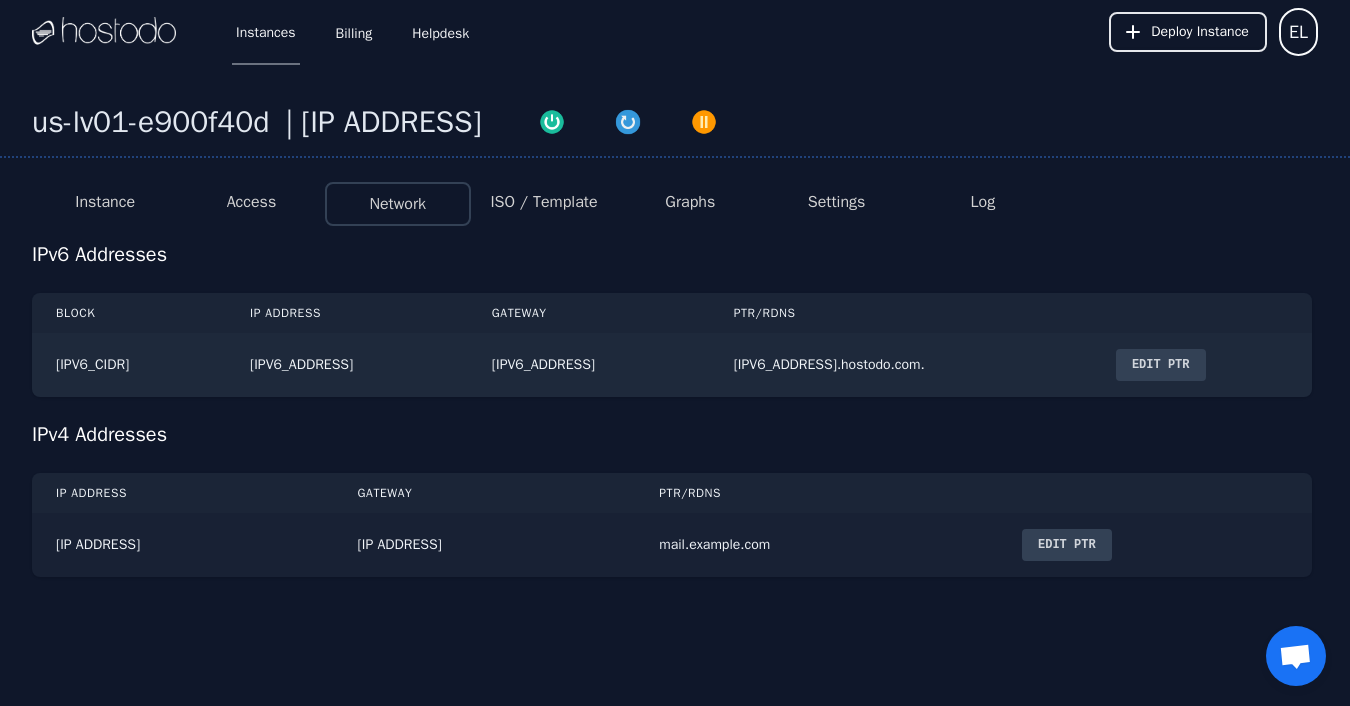 click on "Edit PTR" at bounding box center [1067, 545] 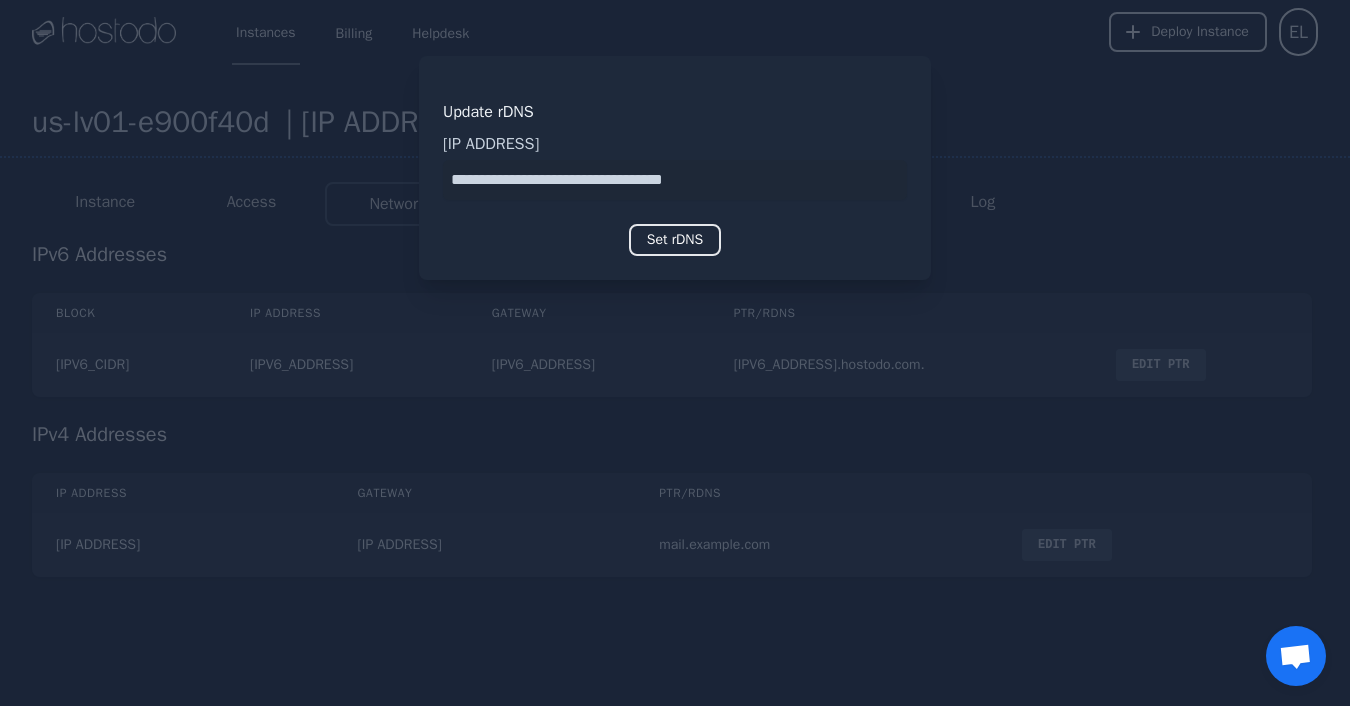 type on "**********" 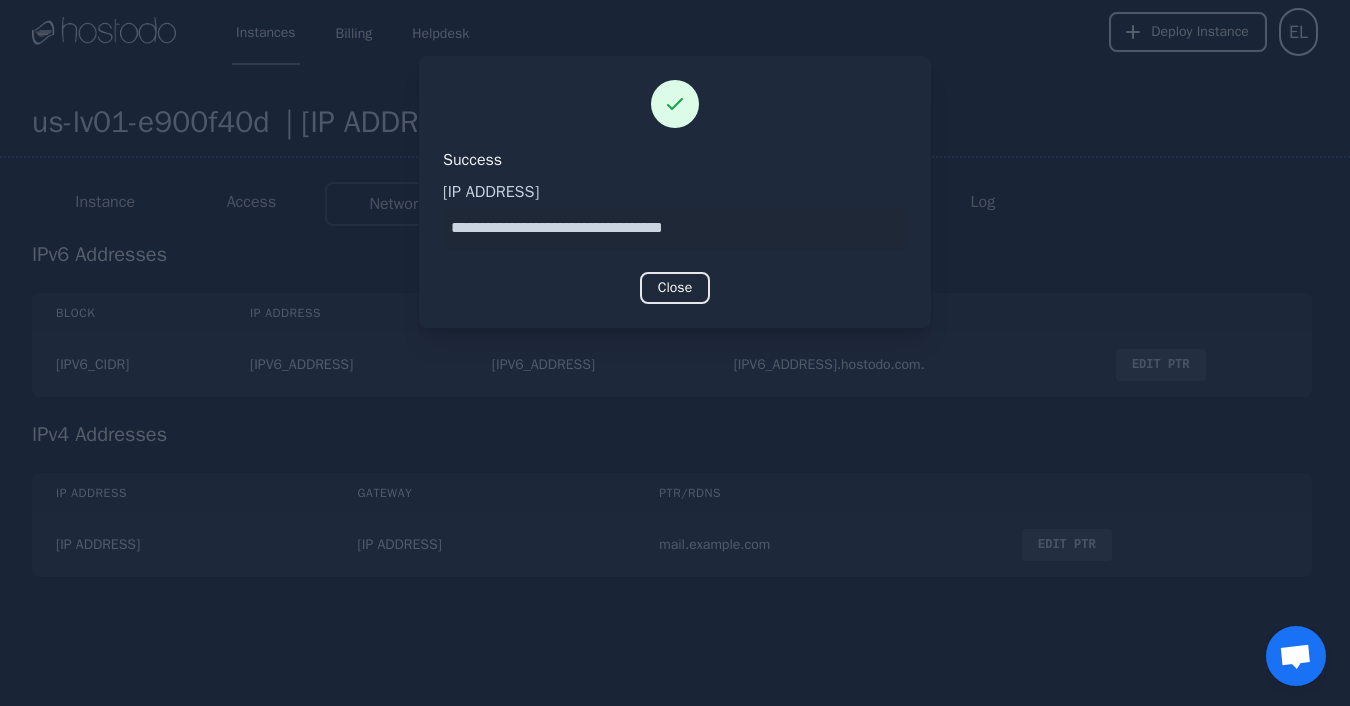 click on "Close" at bounding box center [675, 288] 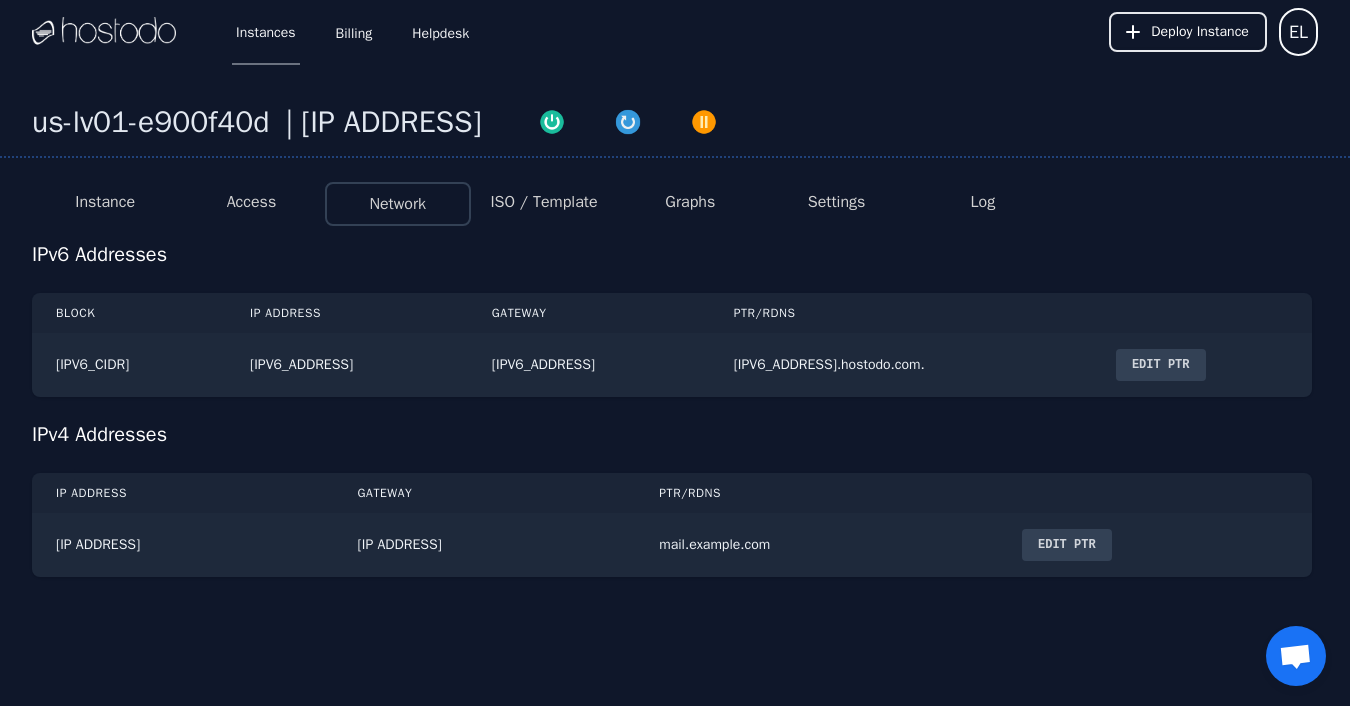 click on "us-lv01-e900f40d   | 158.51.124.99 Instance Access Network ISO / Template Graphs Settings Log IPv6 Addresses Block IP Address Gateway PTR/rDNS 2606:65c0:10:5a::/64 2606:65c0:10:5a:ba55:f710:6beb:10b7 2606:65c0:0010::0001 2606:65c0:10:5a:ba55:f710:6beb:10b7.hostodo.com. Edit PTR IPv4 Addresses IP Address Gateway PTR/rDNS 158.51.124.99 158.51.124.1 mail.viduary.com Edit PTR" at bounding box center (675, 340) 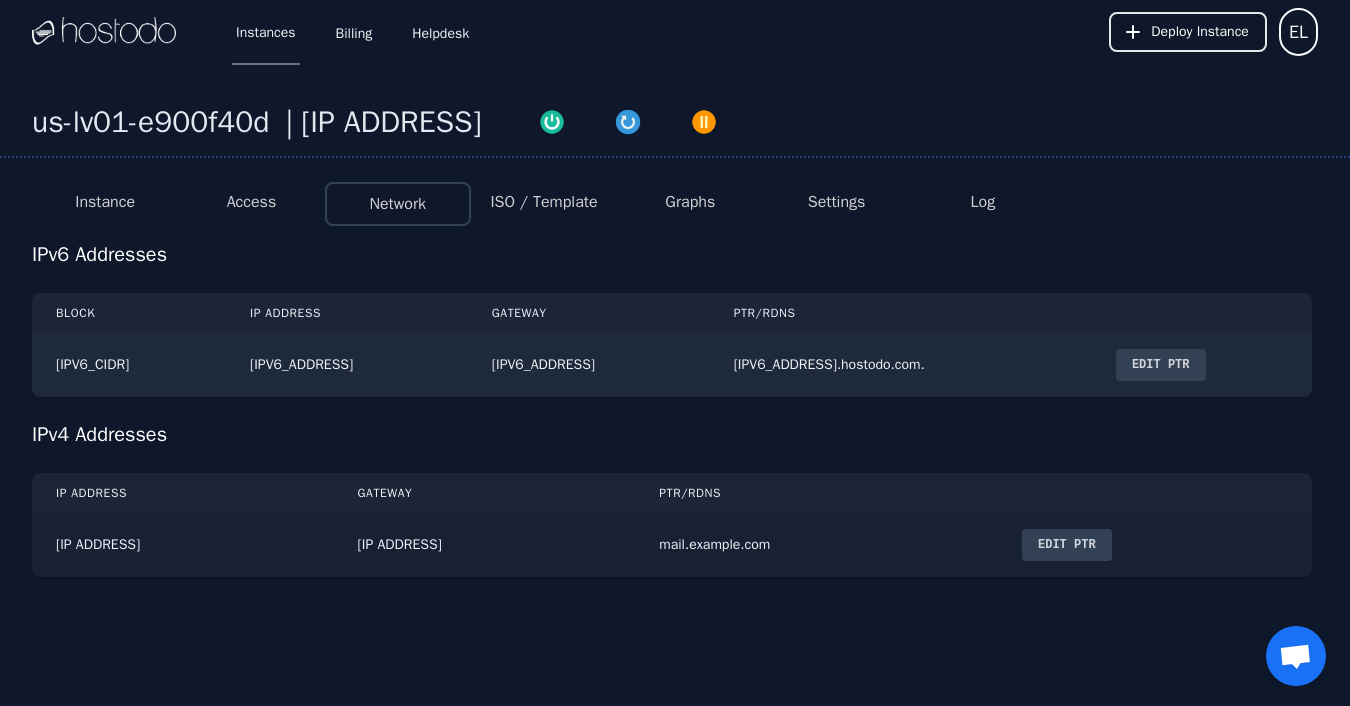 scroll, scrollTop: 0, scrollLeft: 0, axis: both 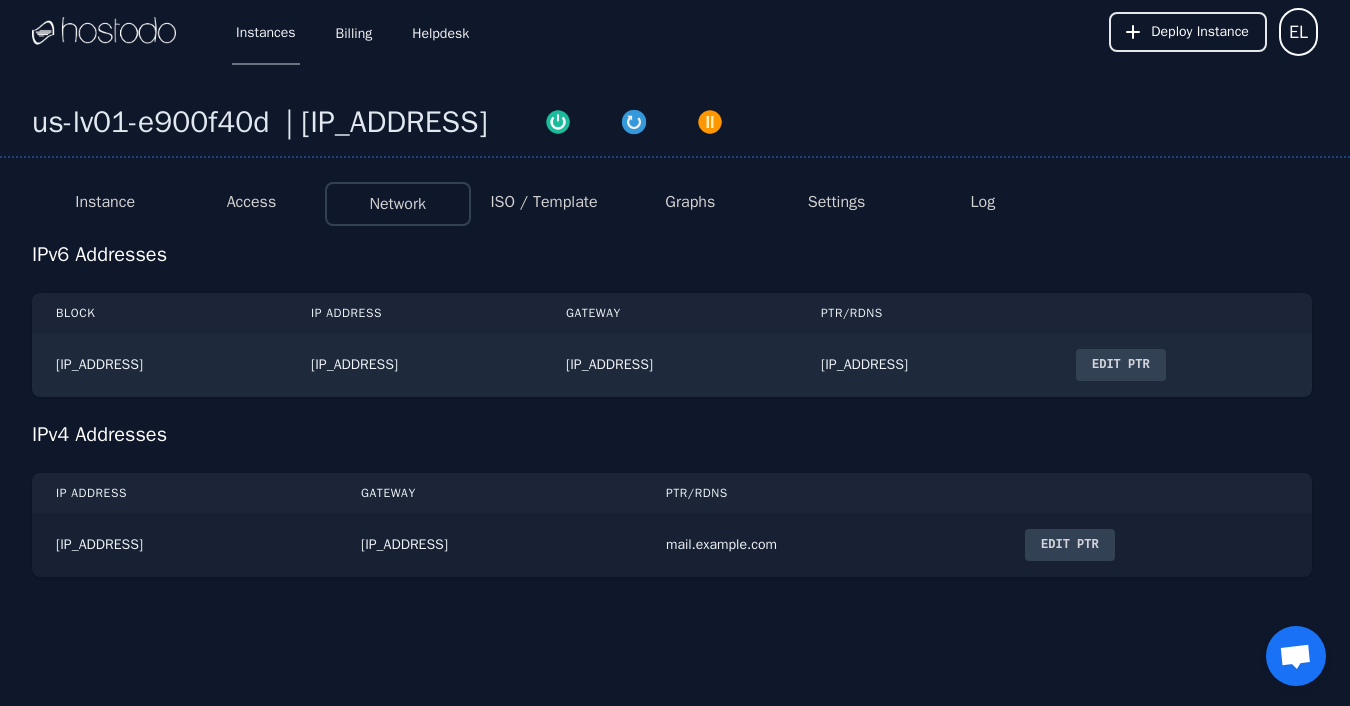 click on "Edit PTR" at bounding box center [1070, 545] 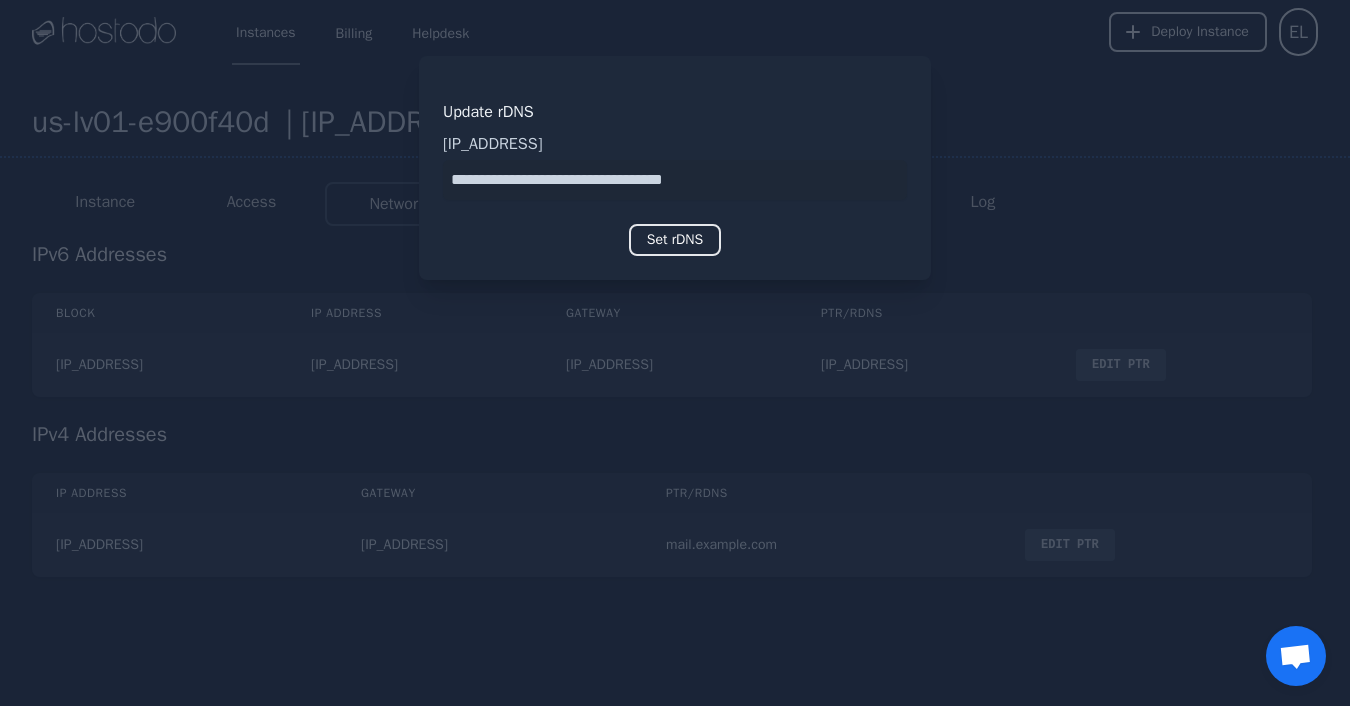 type on "**********" 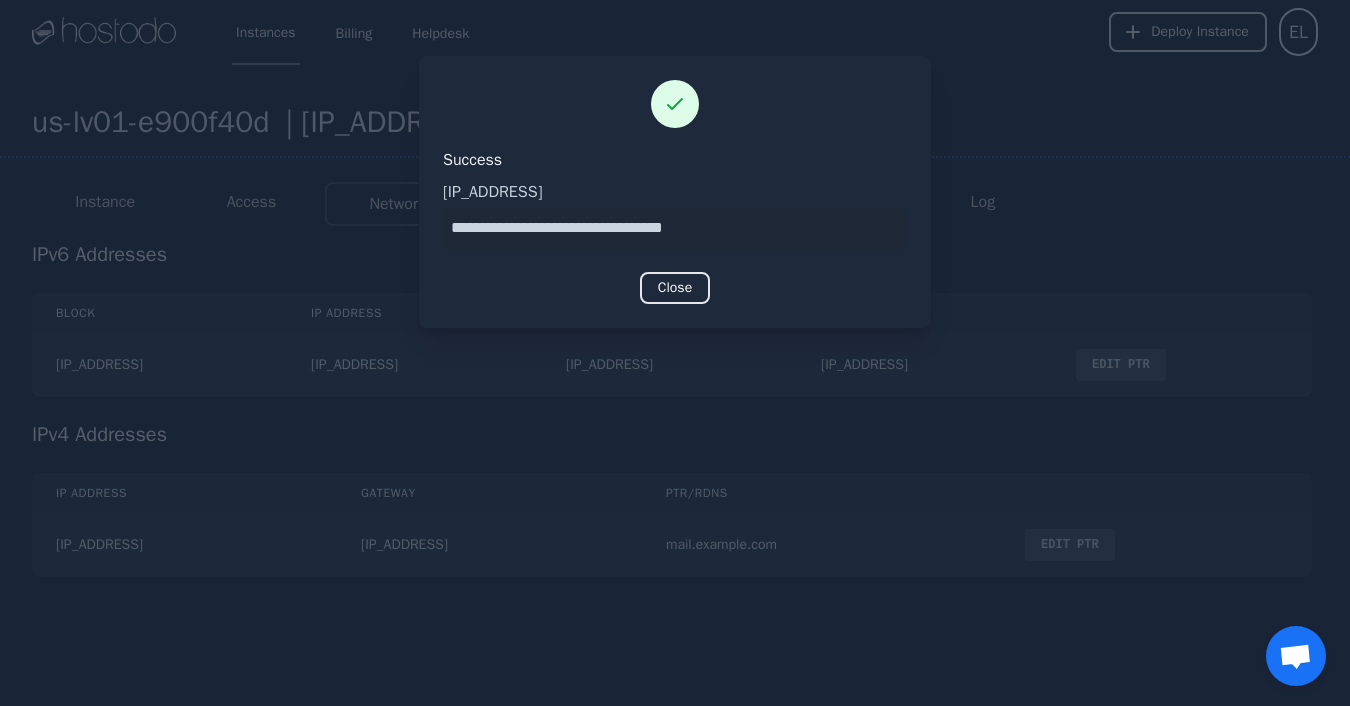 click on "Close" at bounding box center [675, 288] 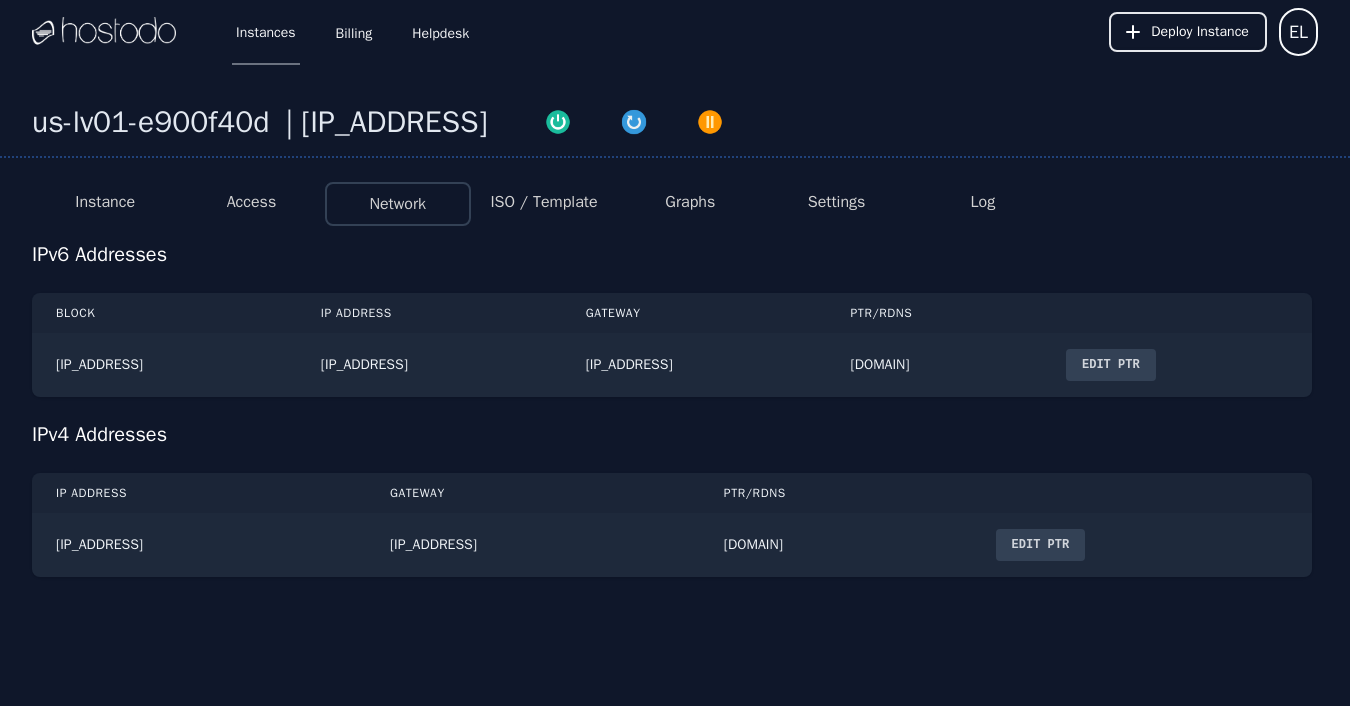 scroll, scrollTop: 0, scrollLeft: 0, axis: both 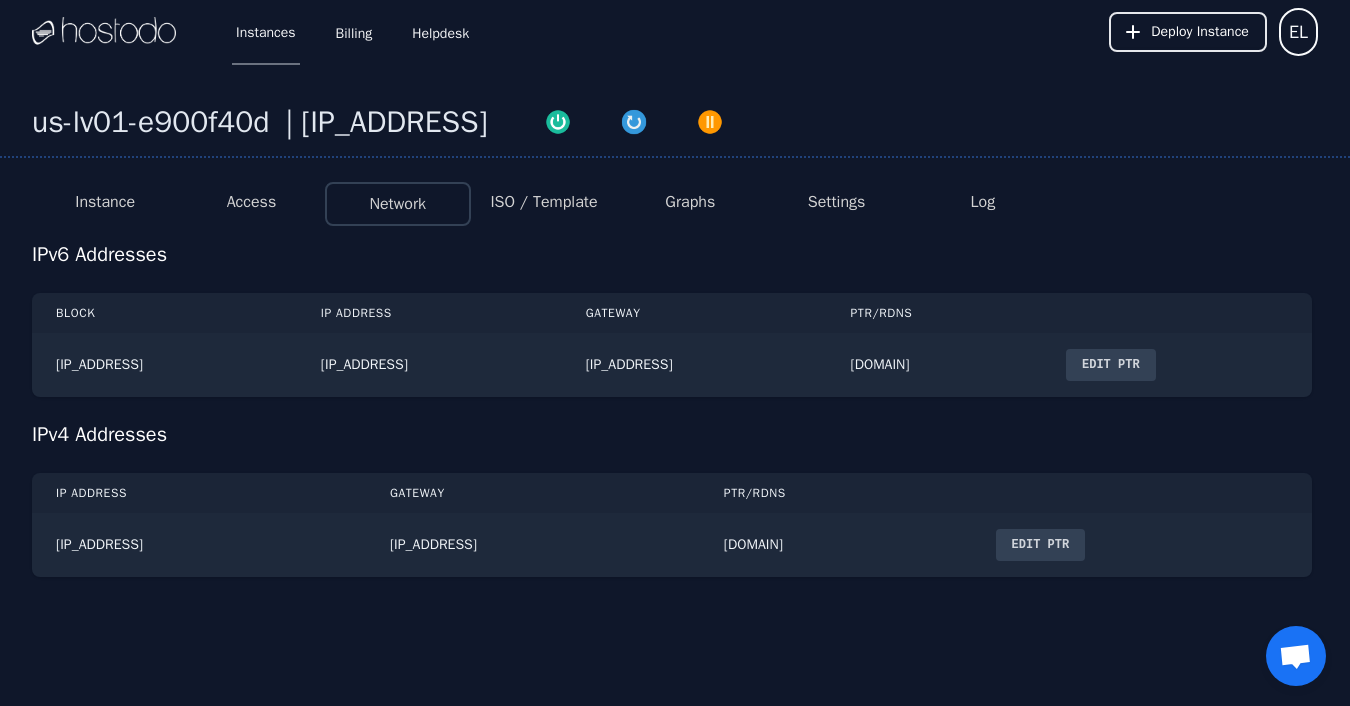 click on "Instances" at bounding box center (266, 32) 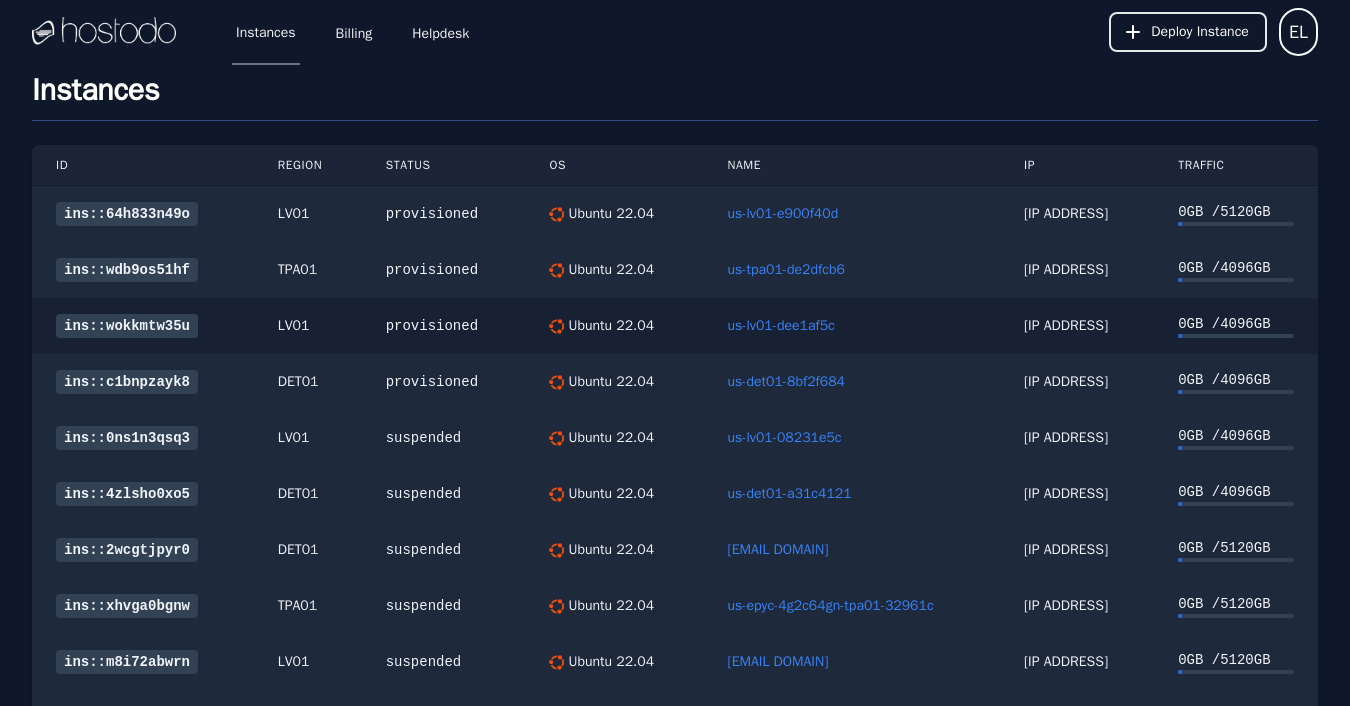 scroll, scrollTop: 0, scrollLeft: 0, axis: both 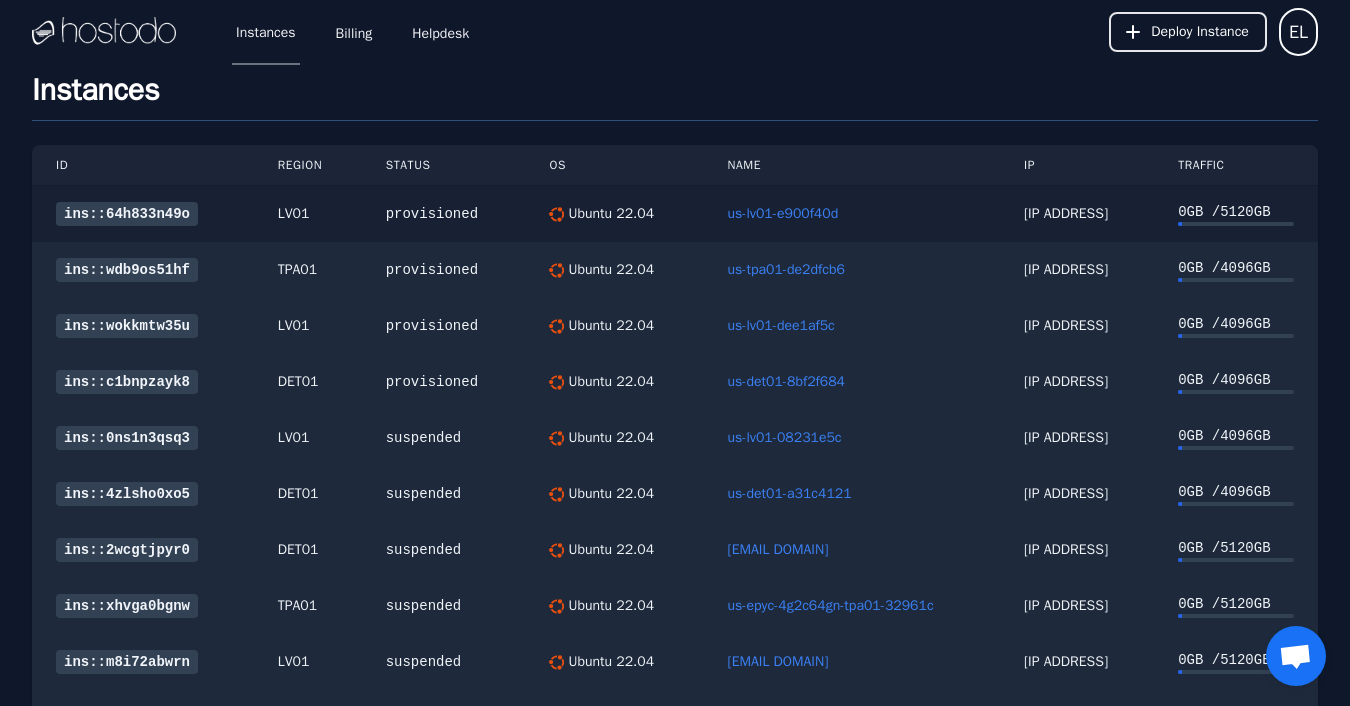 click on "ins::64h833n49o" at bounding box center (127, 214) 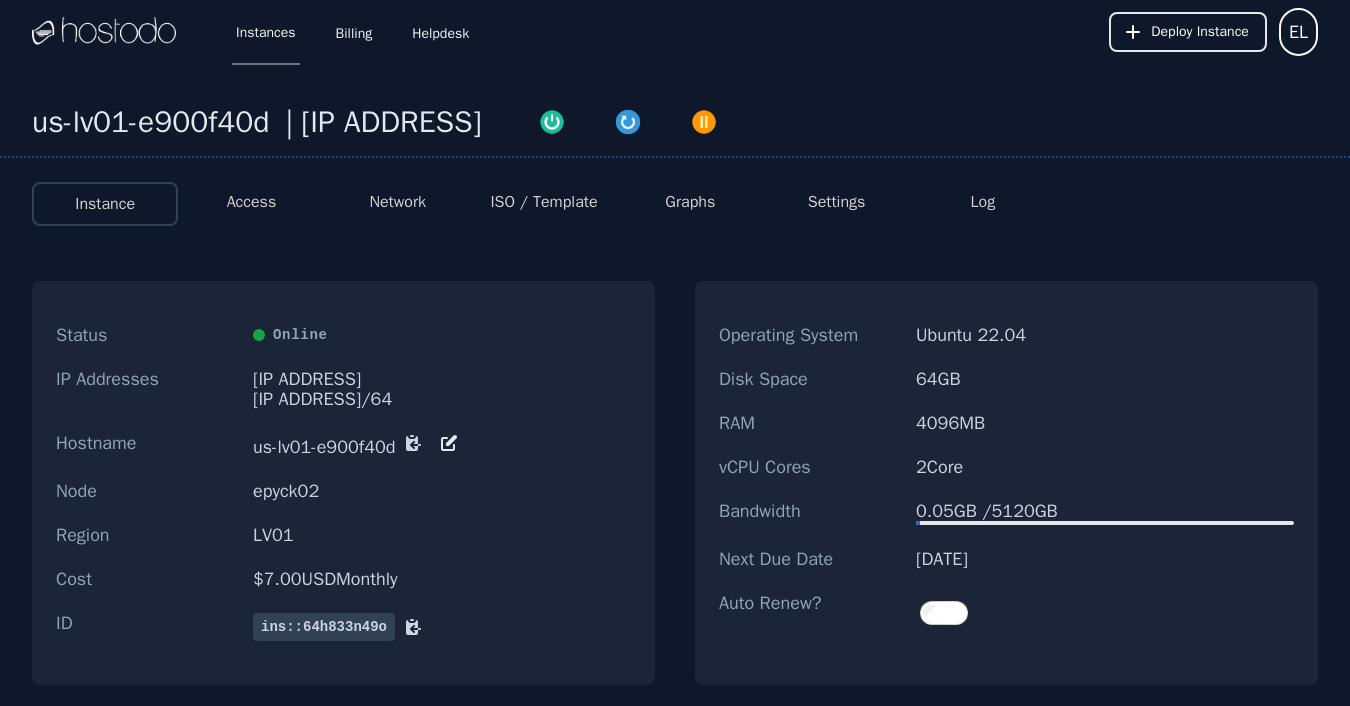 scroll, scrollTop: 0, scrollLeft: 0, axis: both 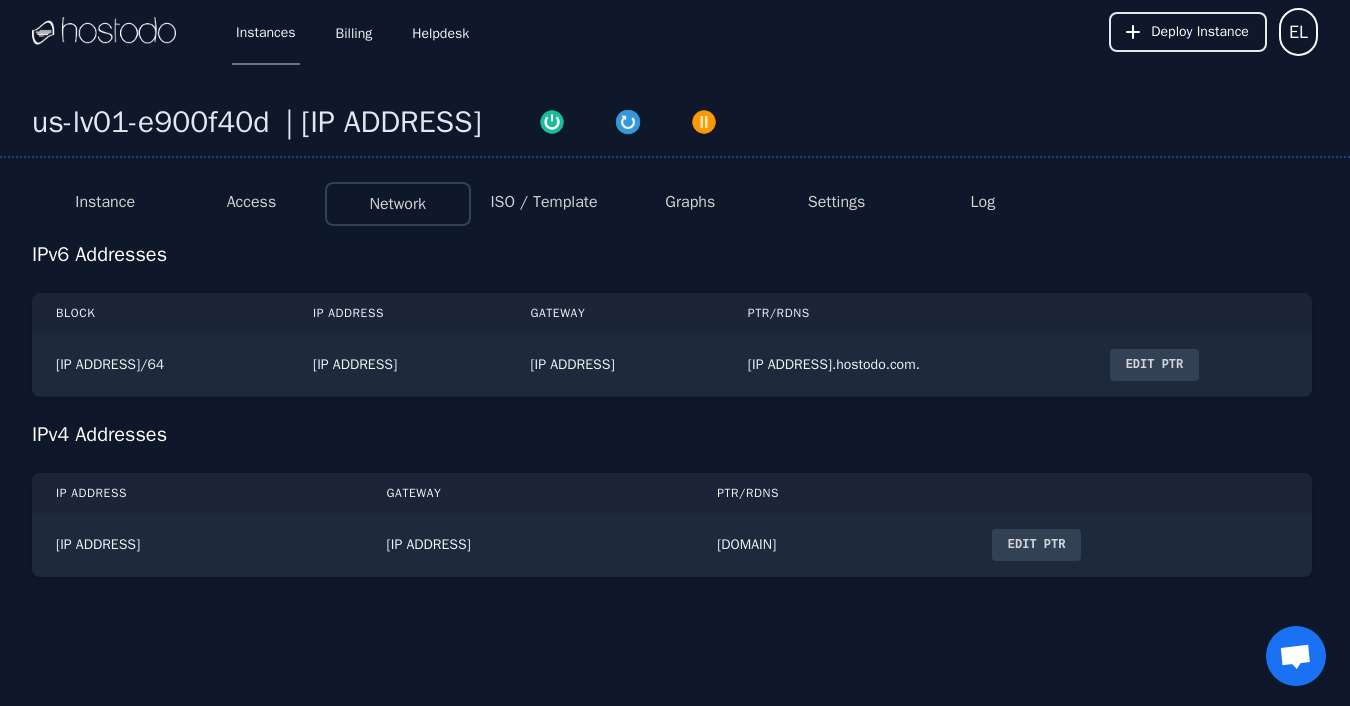 click on "Instances" at bounding box center [266, 32] 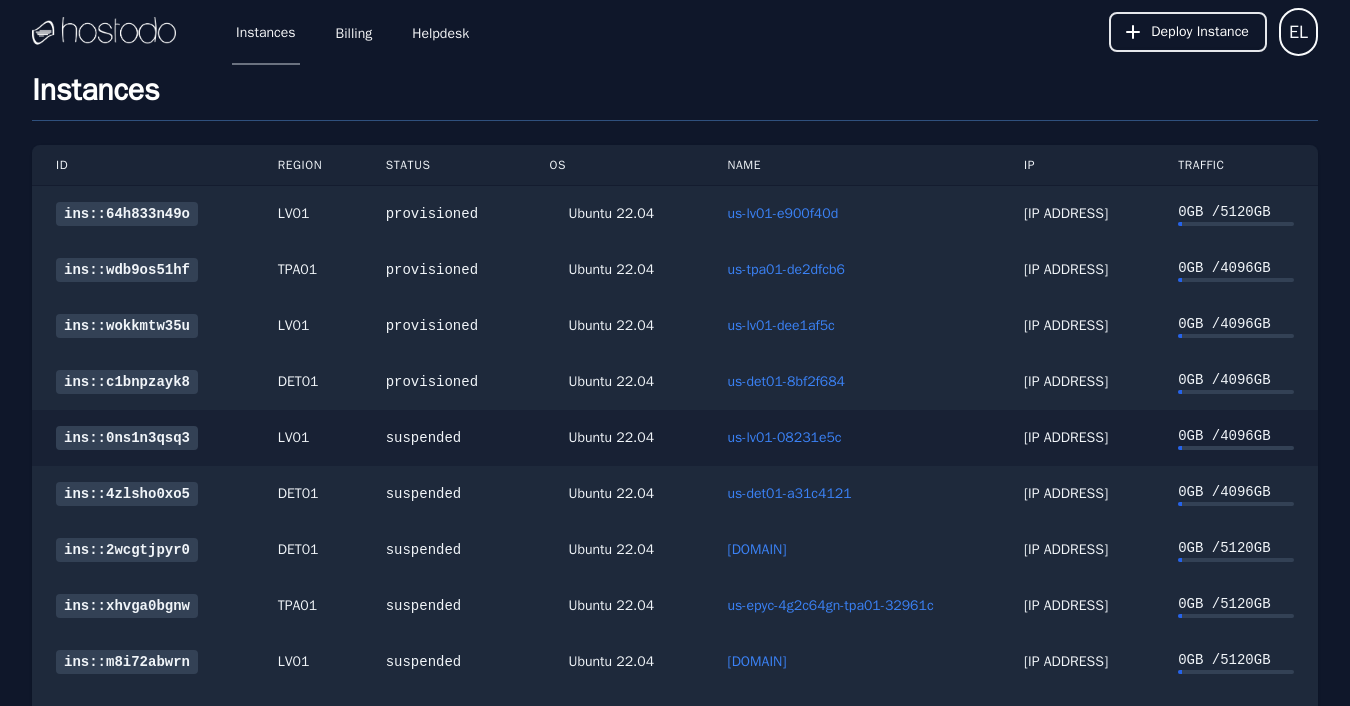 scroll, scrollTop: 0, scrollLeft: 0, axis: both 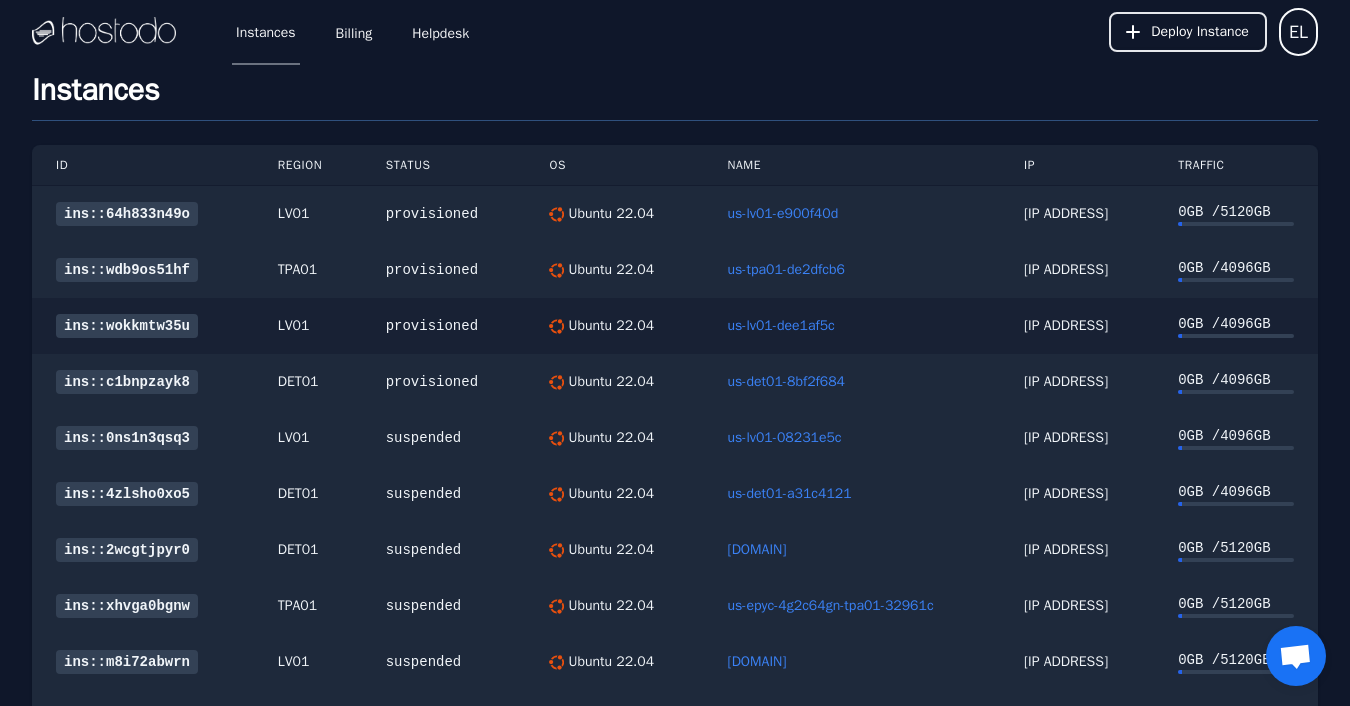 click on "ins::wokkmtw35u" at bounding box center (127, 326) 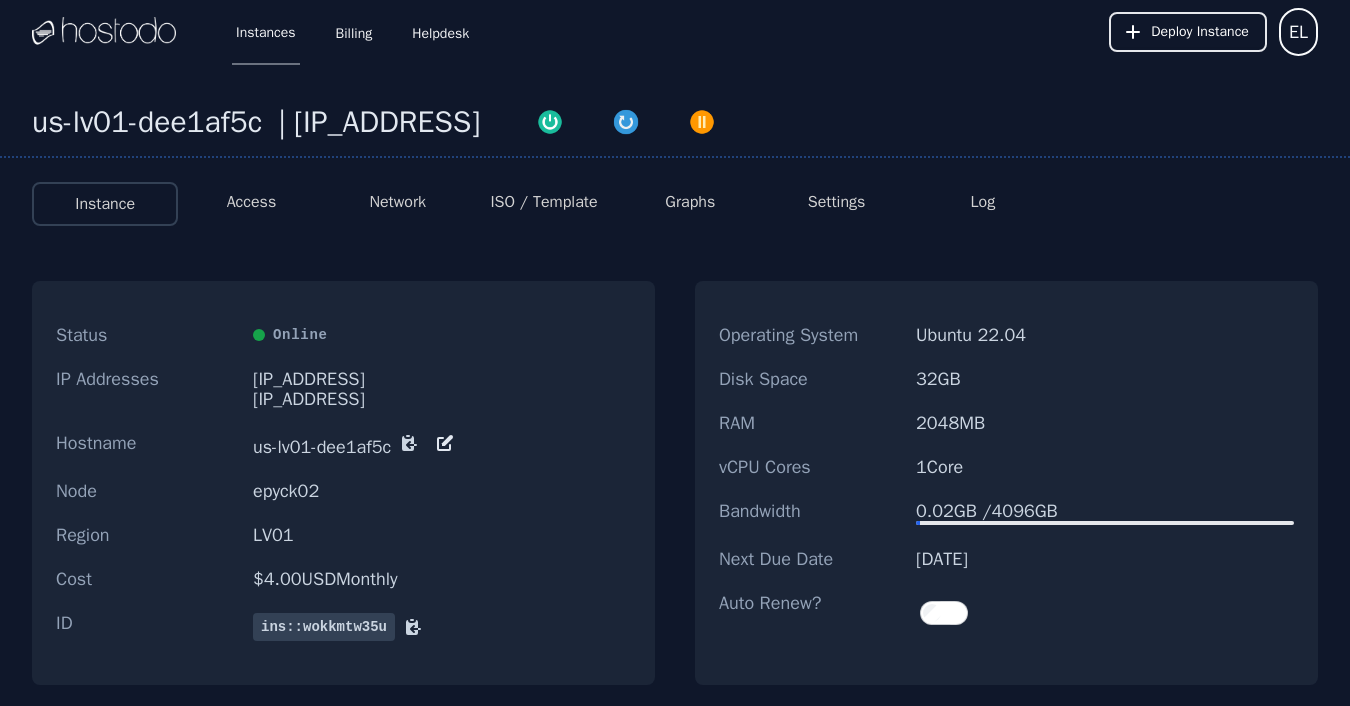 scroll, scrollTop: 0, scrollLeft: 0, axis: both 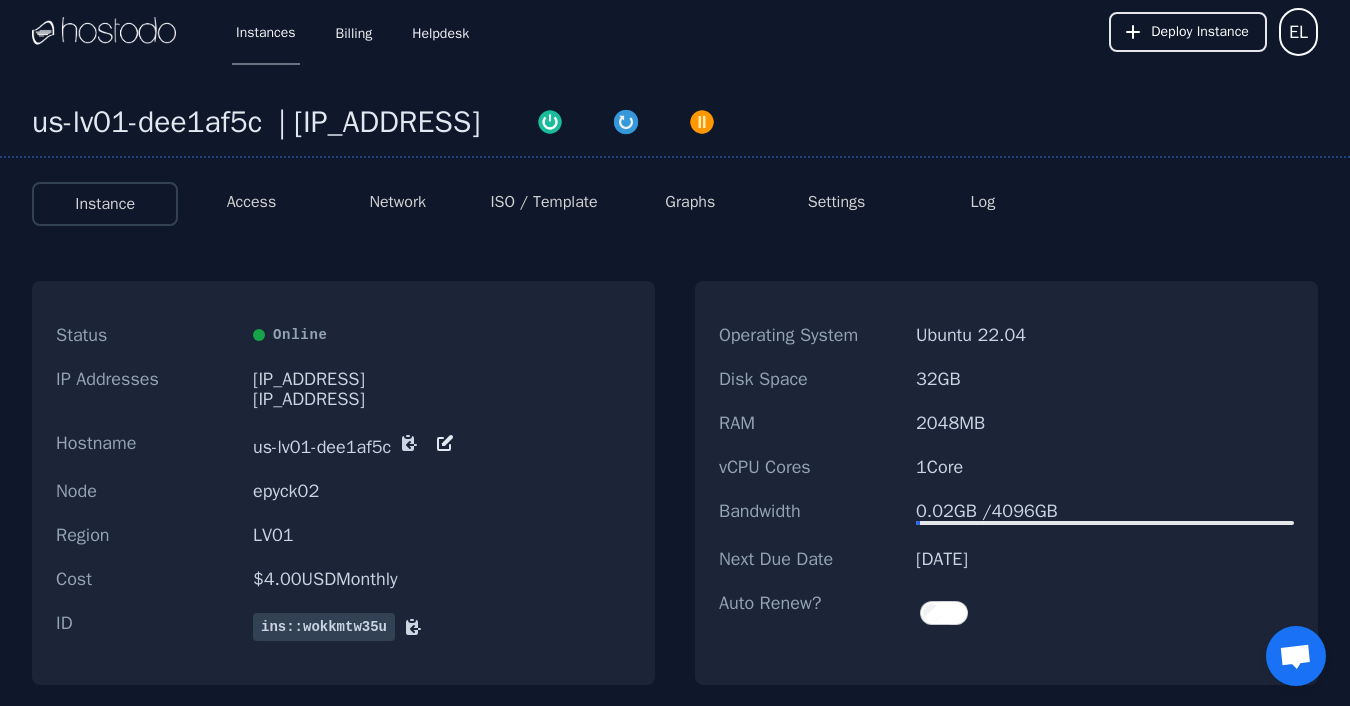 click on "Network" at bounding box center (397, 202) 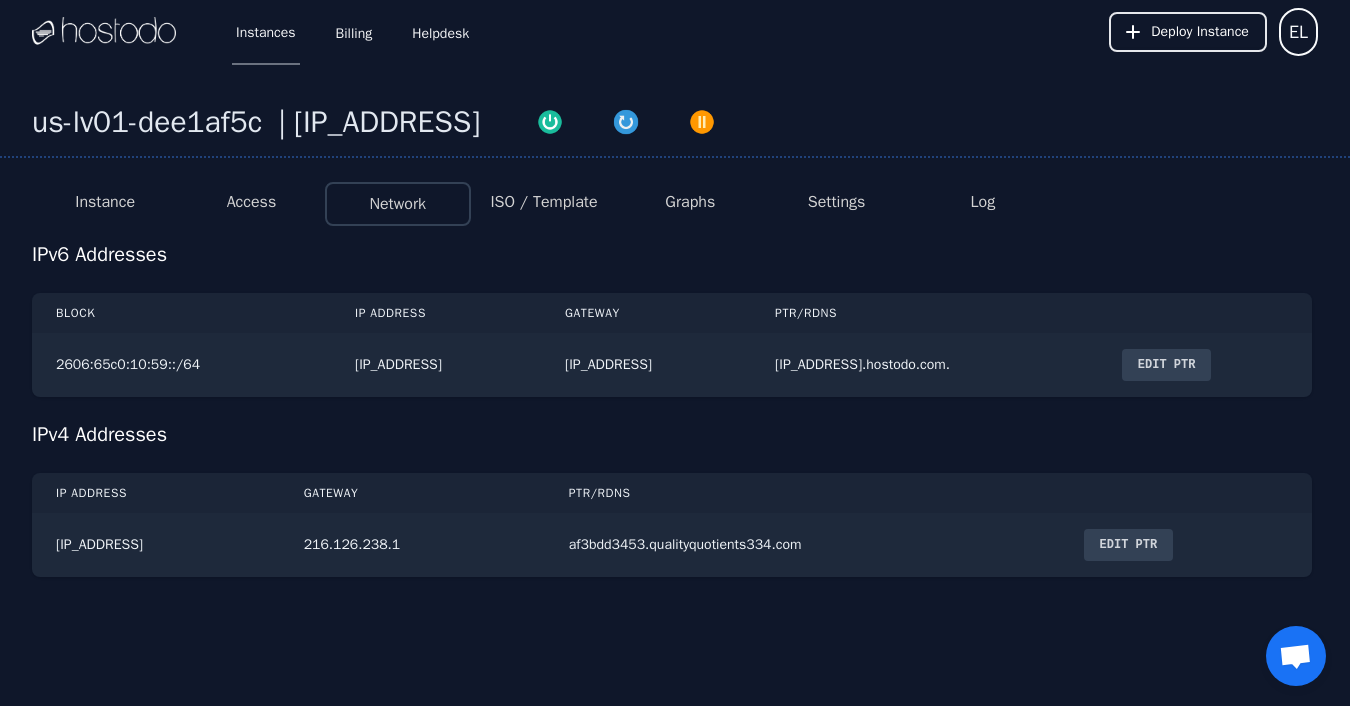 click on "Instances" at bounding box center [266, 32] 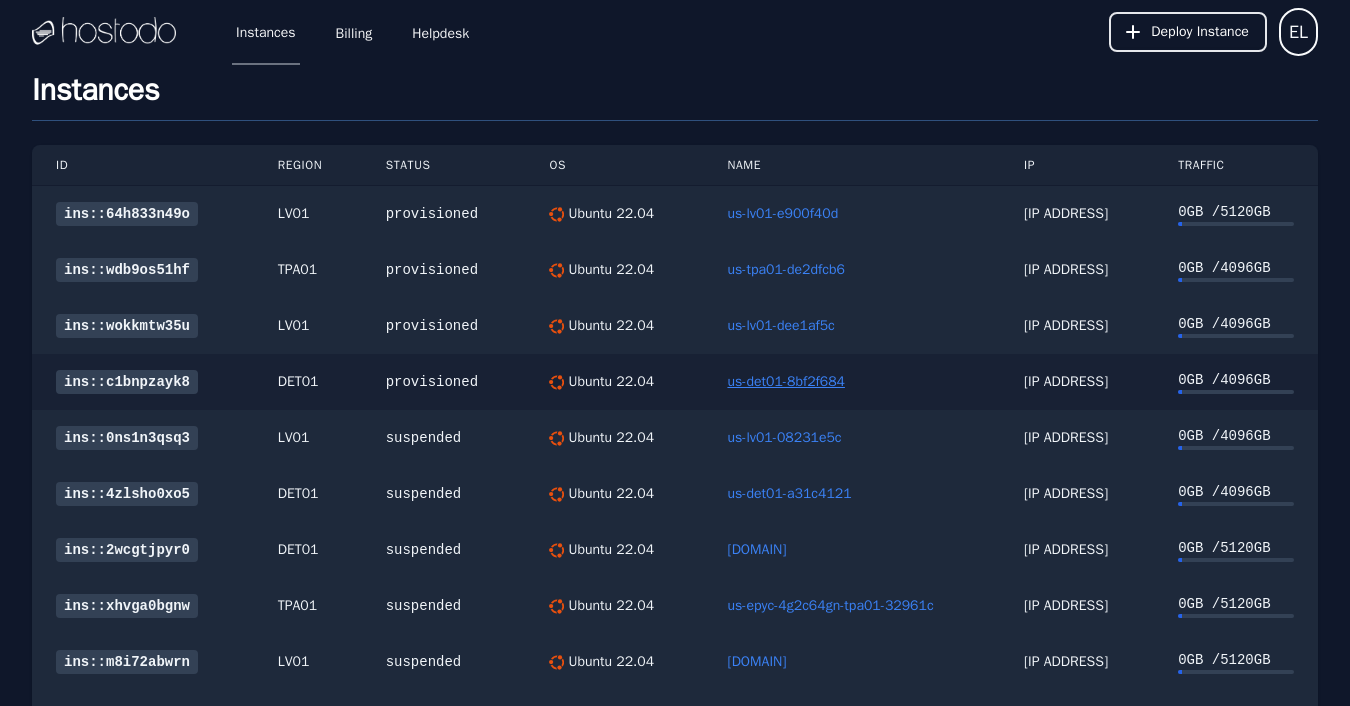 scroll, scrollTop: 0, scrollLeft: 0, axis: both 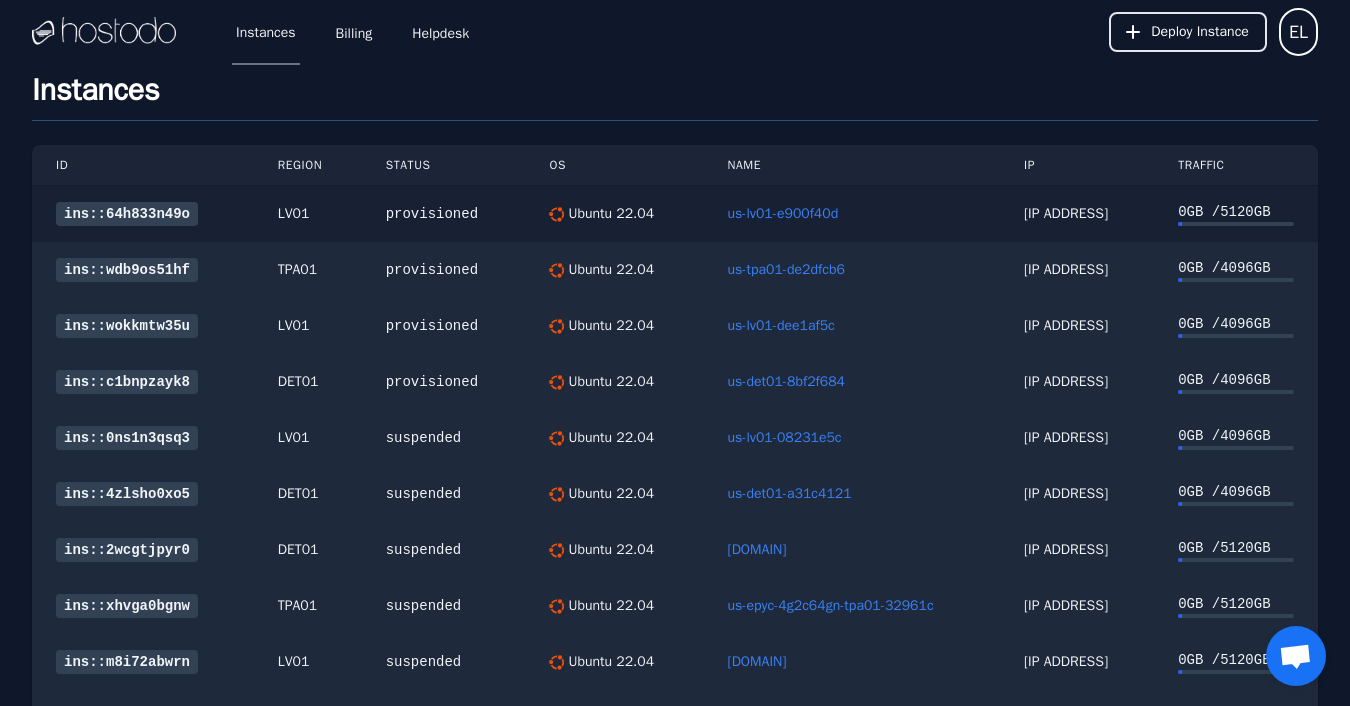 click on "ins::64h833n49o" at bounding box center [127, 214] 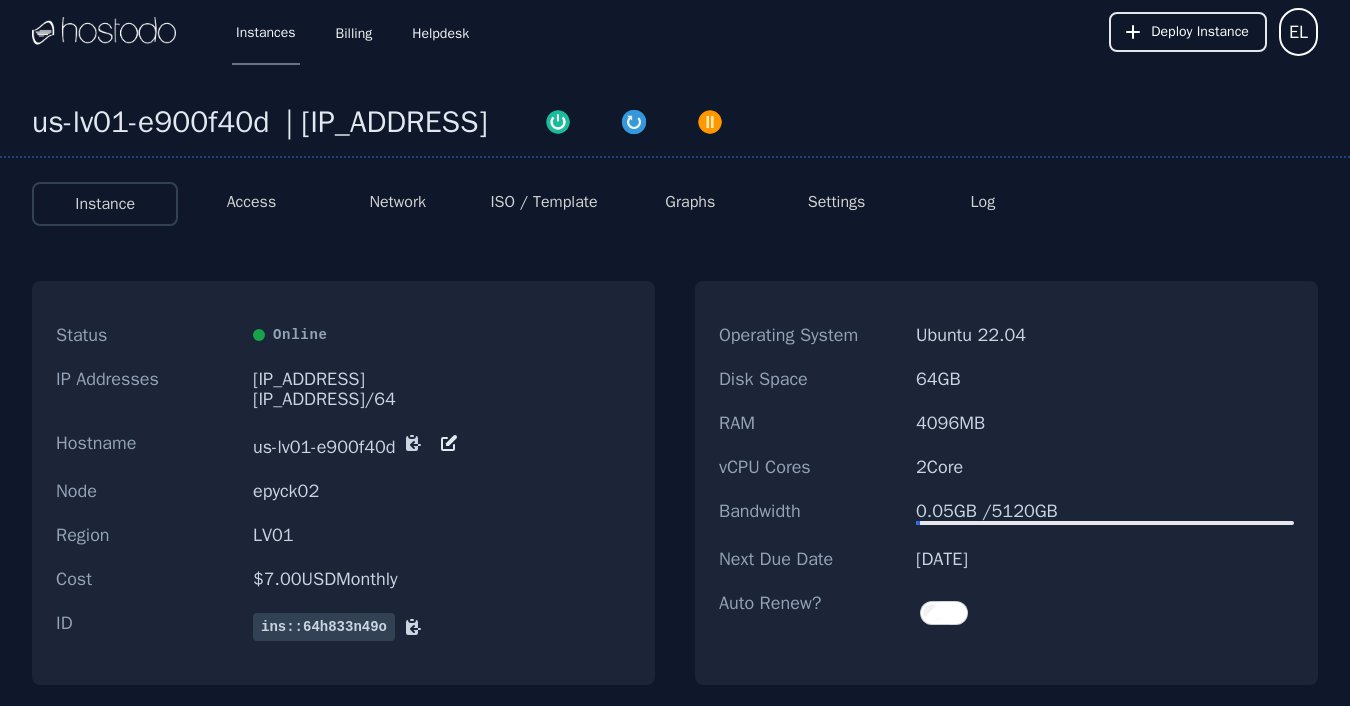 scroll, scrollTop: 0, scrollLeft: 0, axis: both 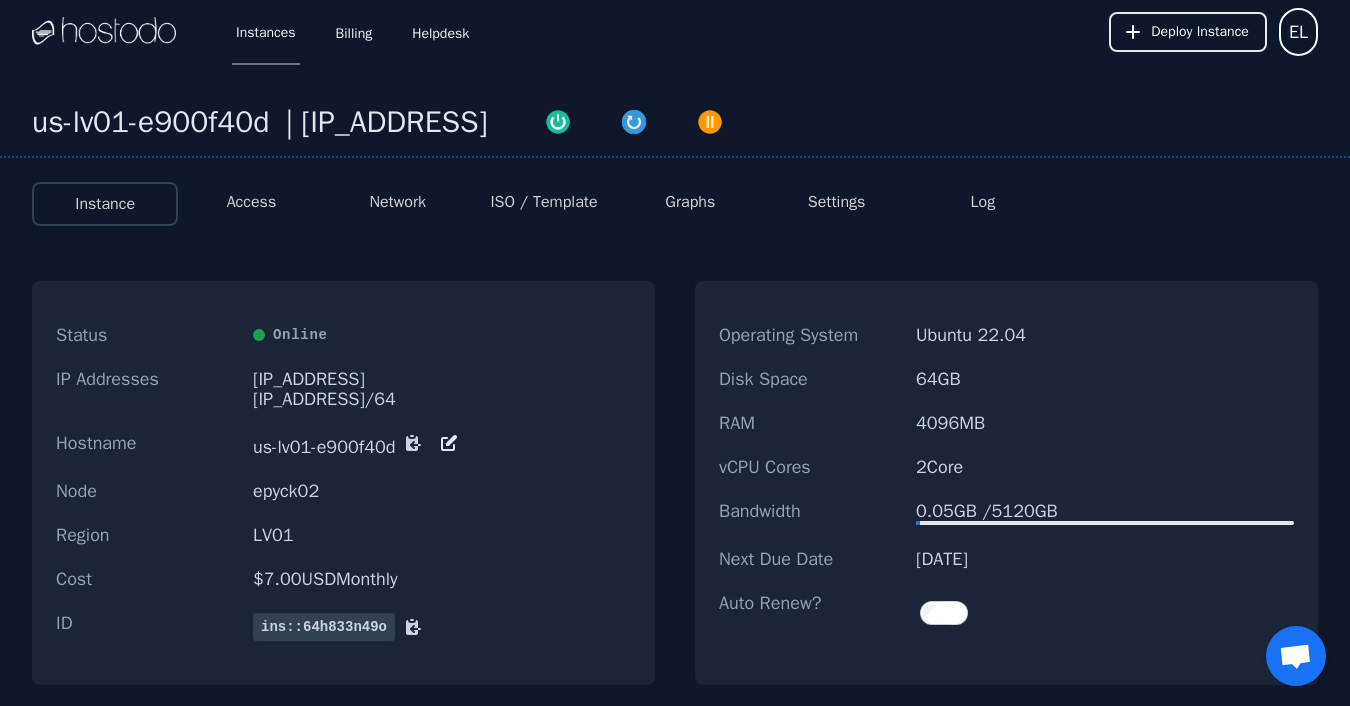 click on "Network" at bounding box center (397, 202) 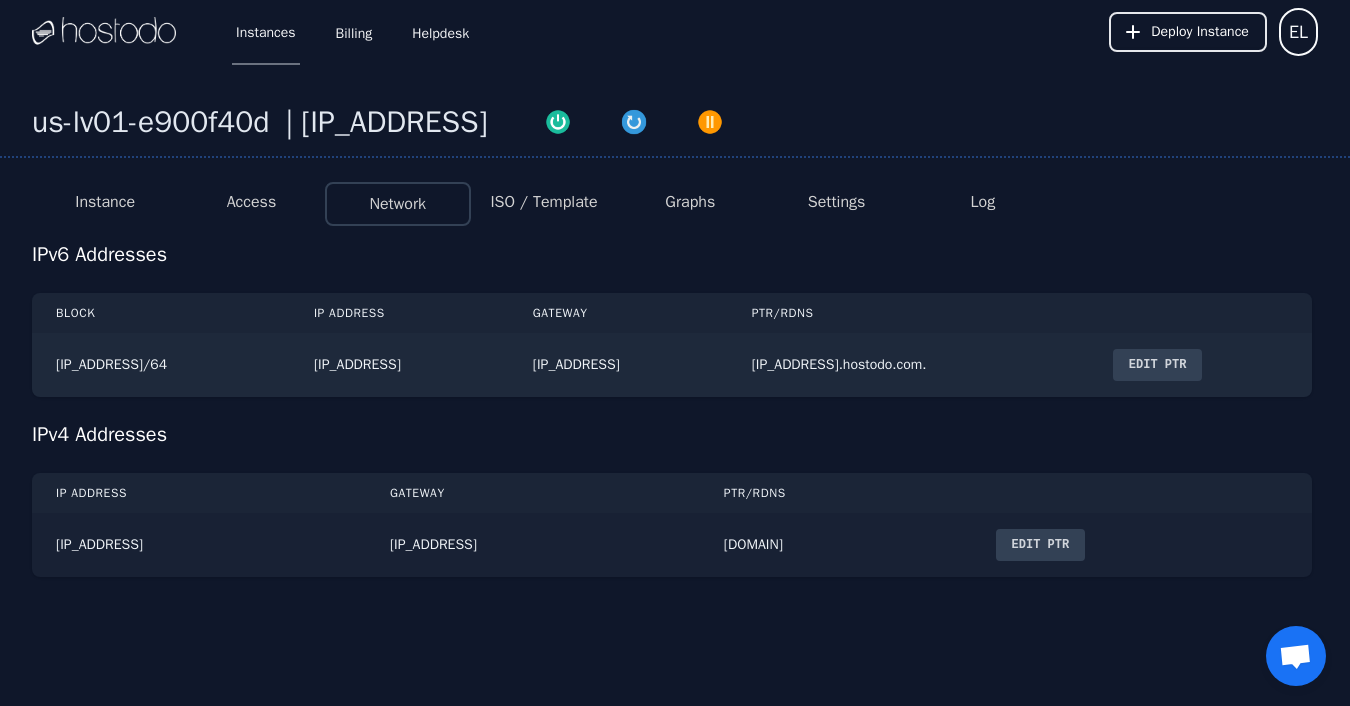 scroll, scrollTop: 0, scrollLeft: 0, axis: both 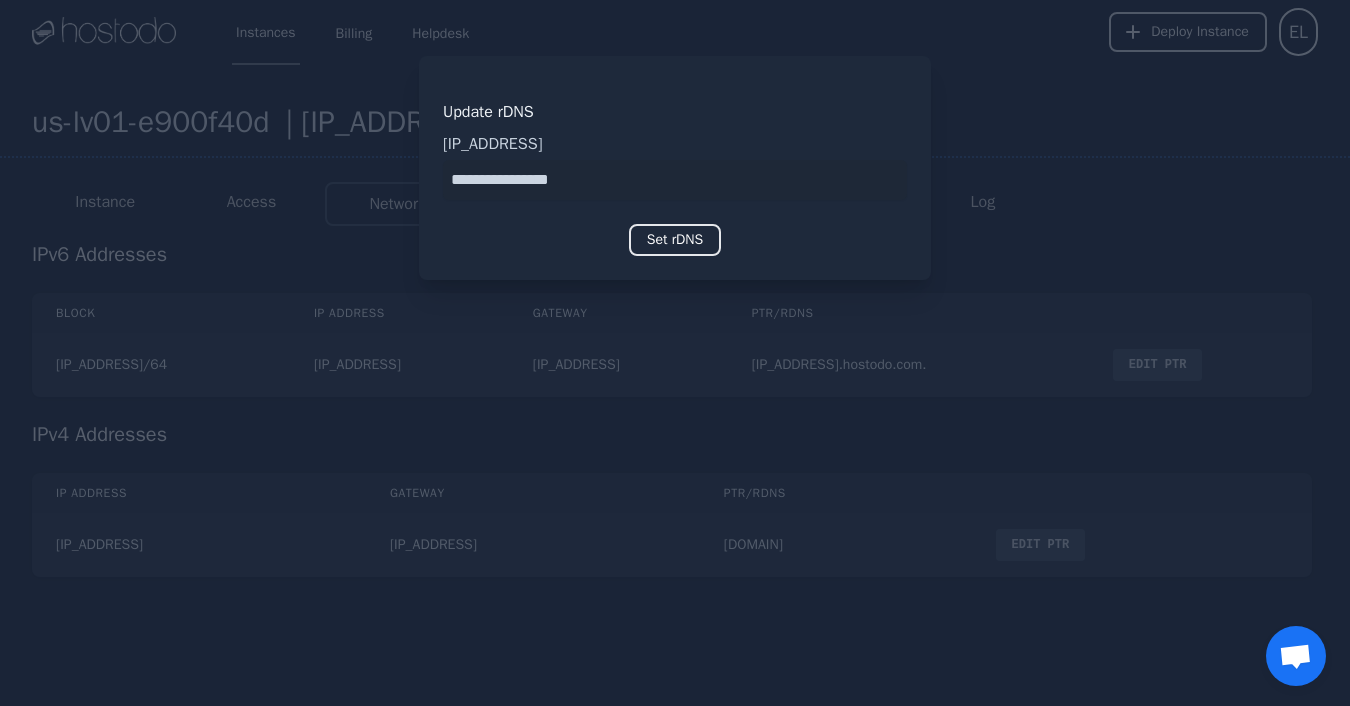 drag, startPoint x: 525, startPoint y: 180, endPoint x: 378, endPoint y: 187, distance: 147.16656 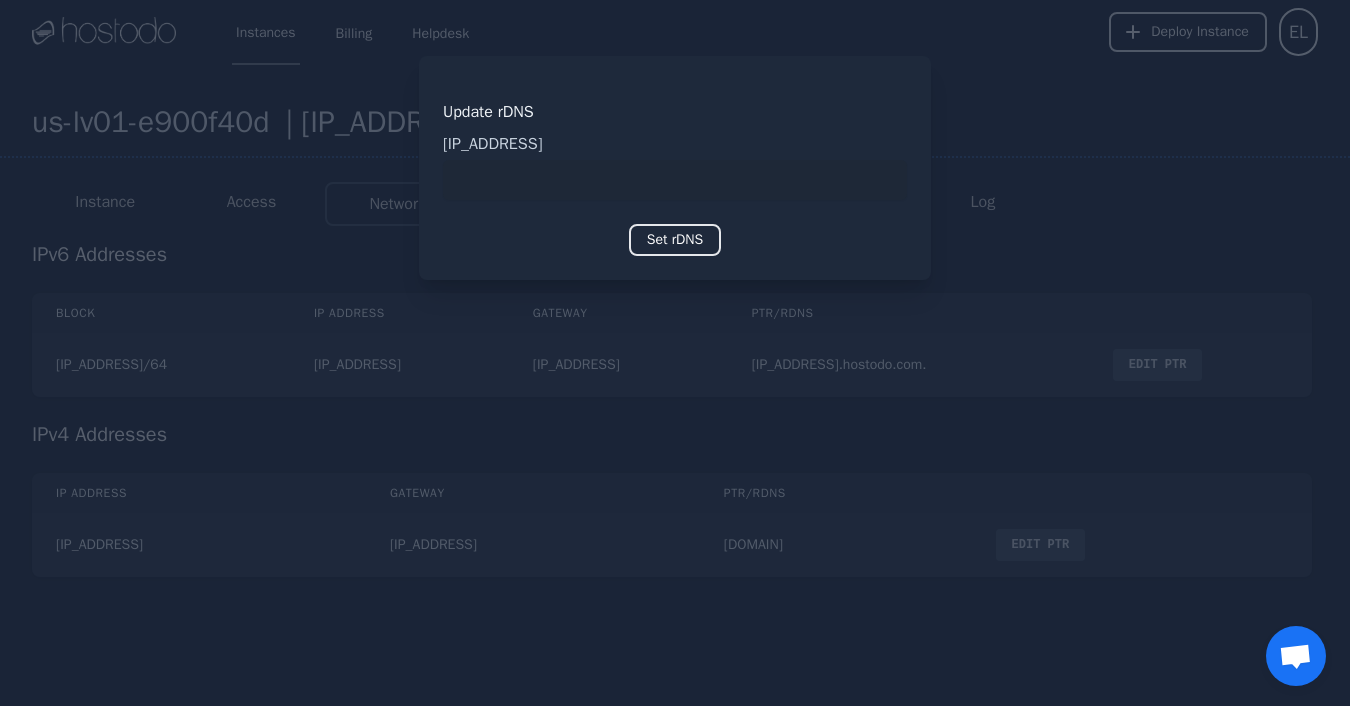 type 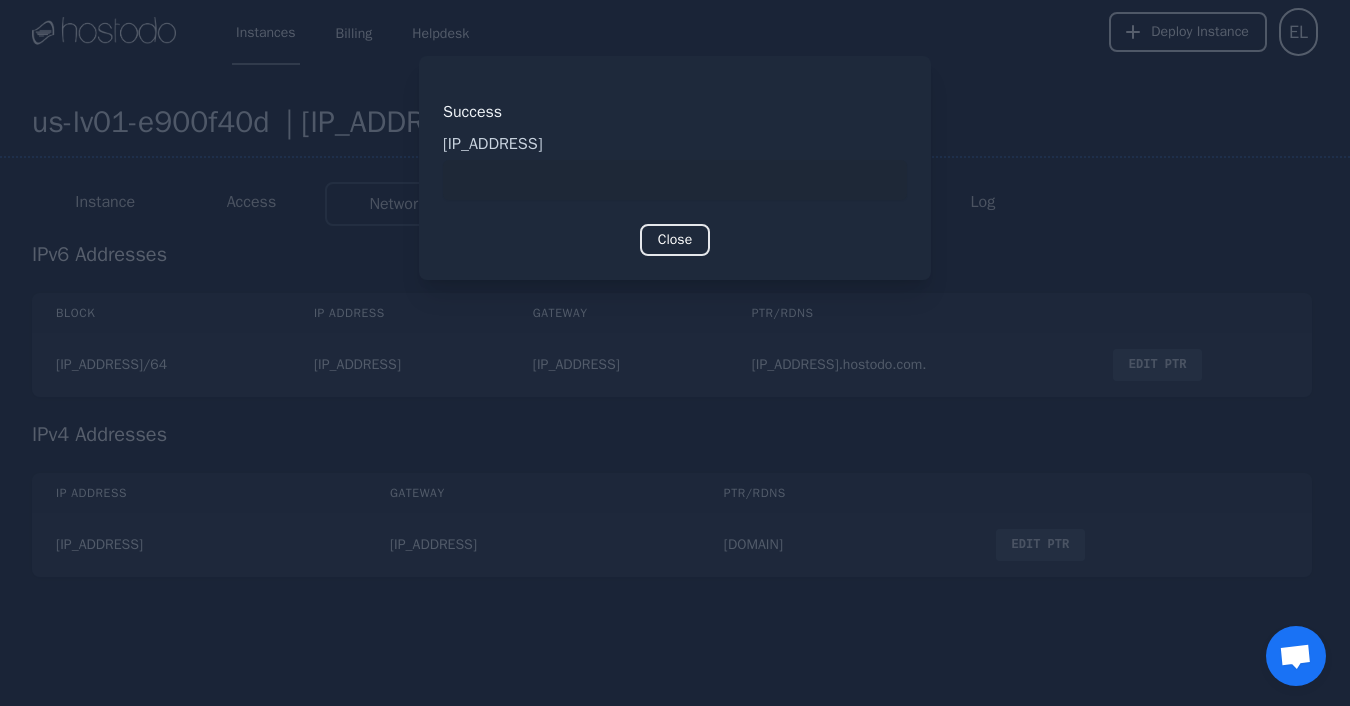 click on "Close" at bounding box center [675, 240] 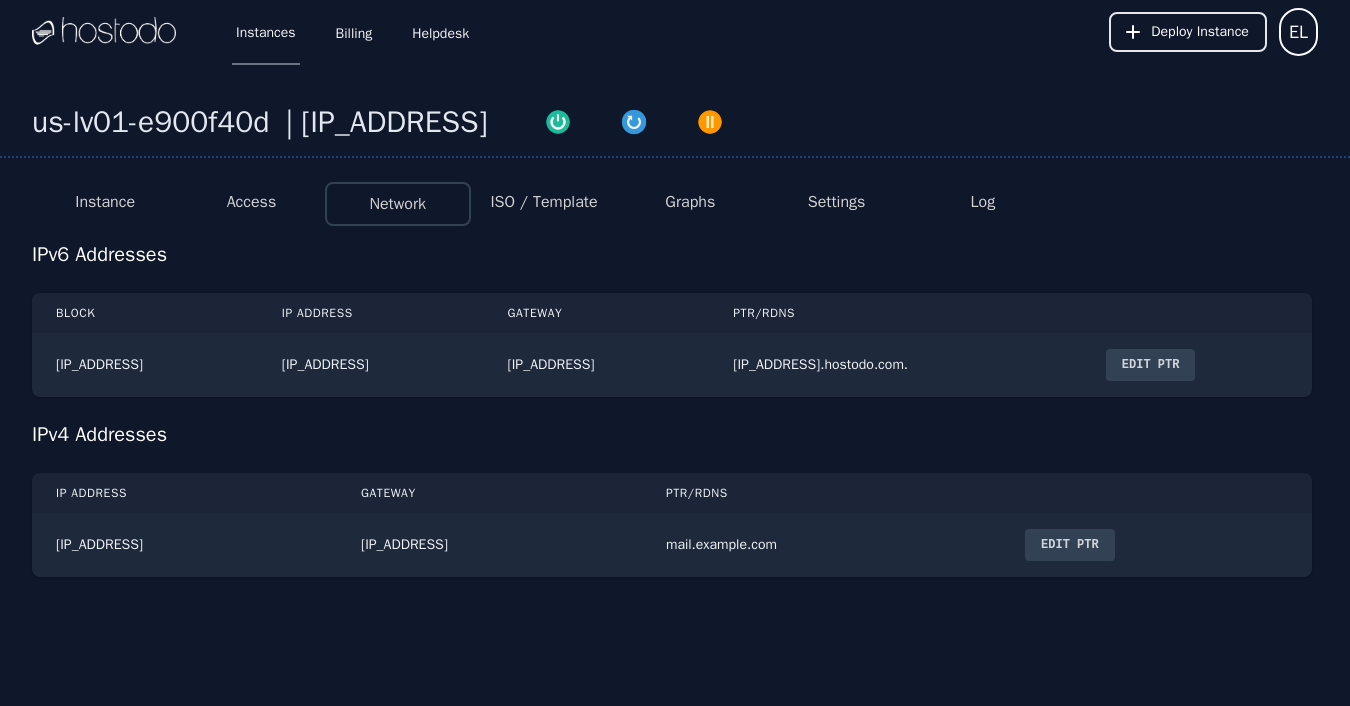 scroll, scrollTop: 0, scrollLeft: 0, axis: both 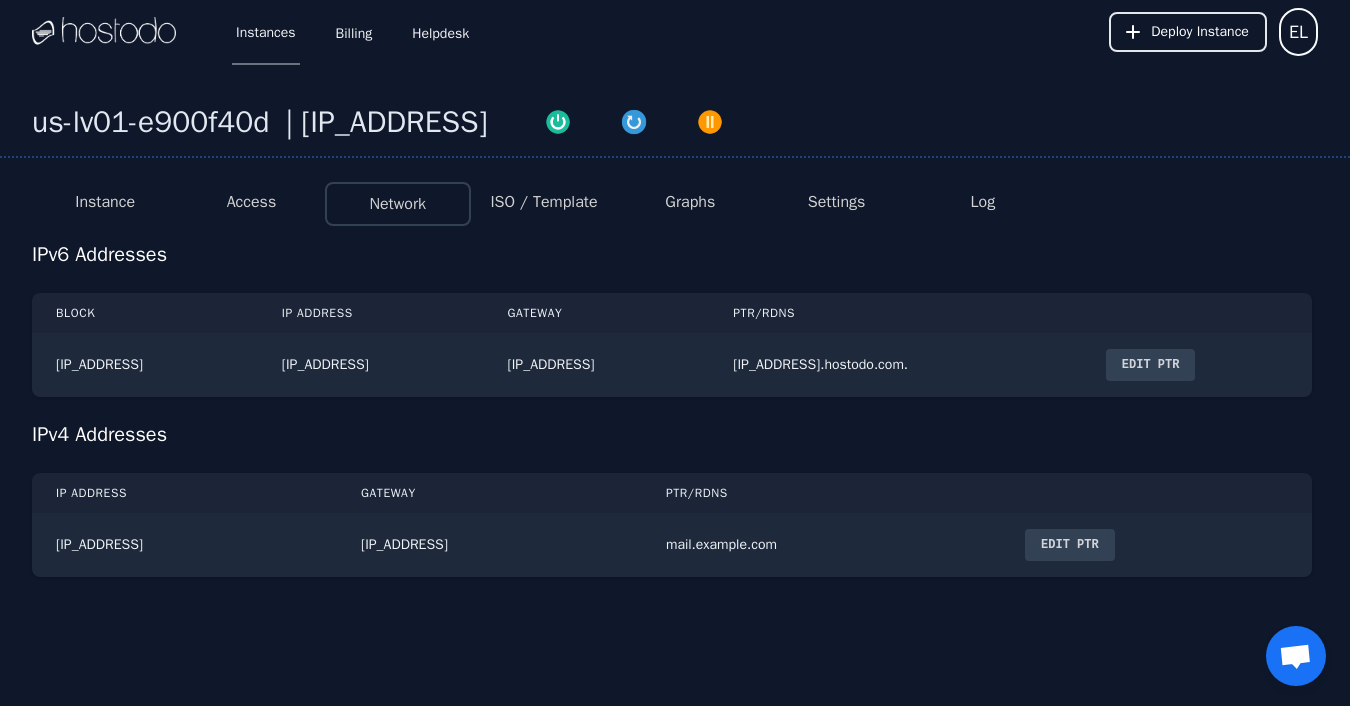 click at bounding box center [1295, 658] 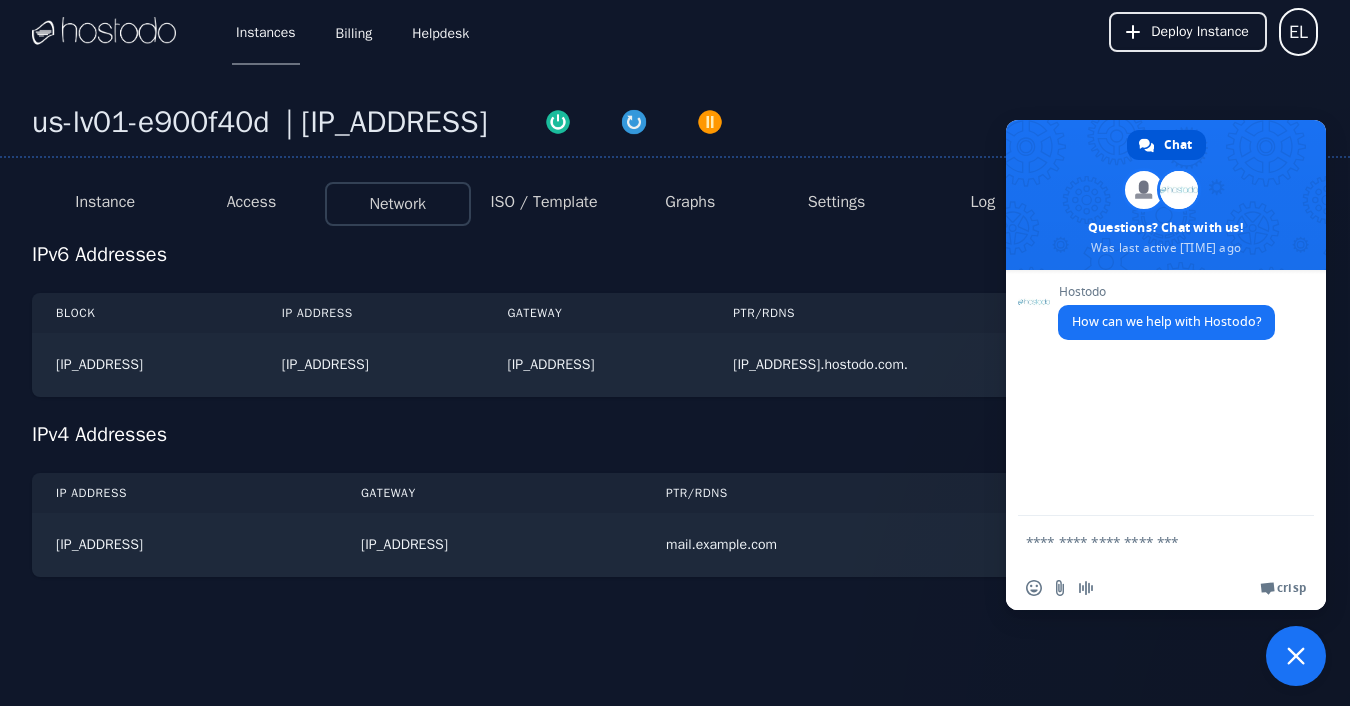 click at bounding box center (1296, 656) 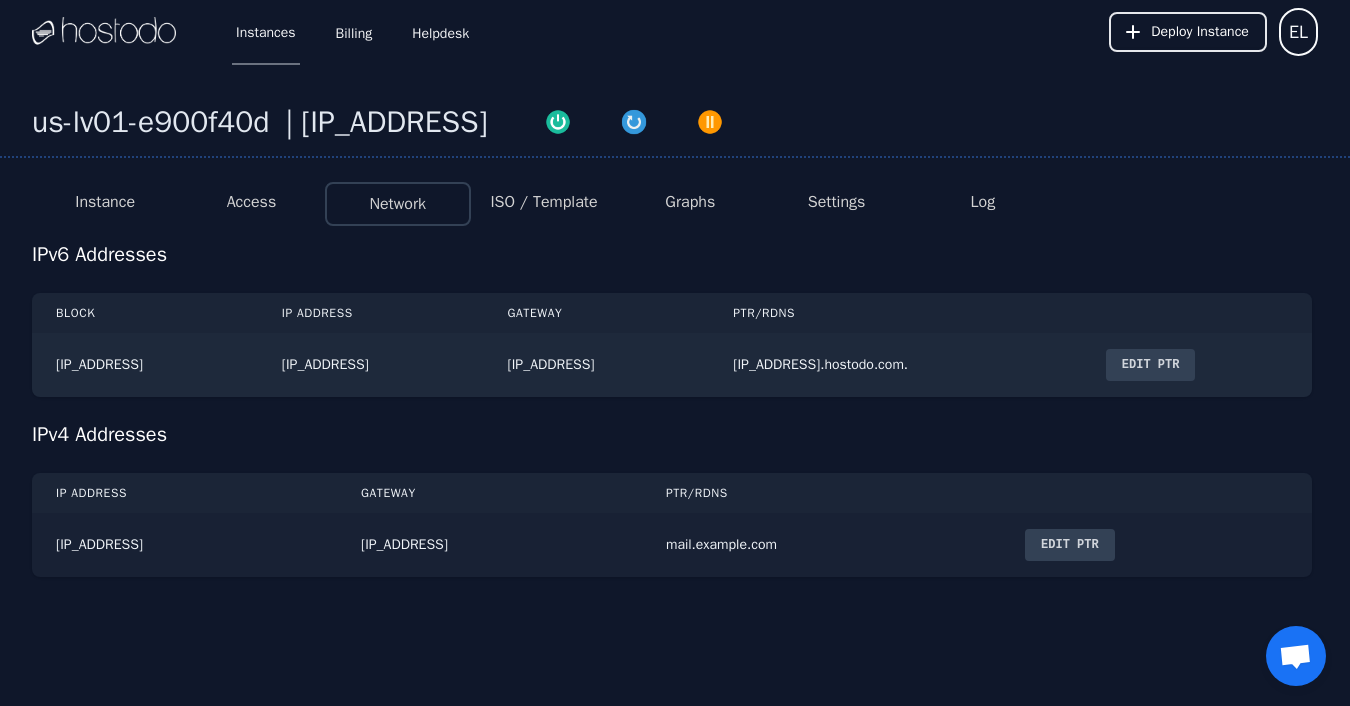 click on "Edit PTR" at bounding box center [1070, 545] 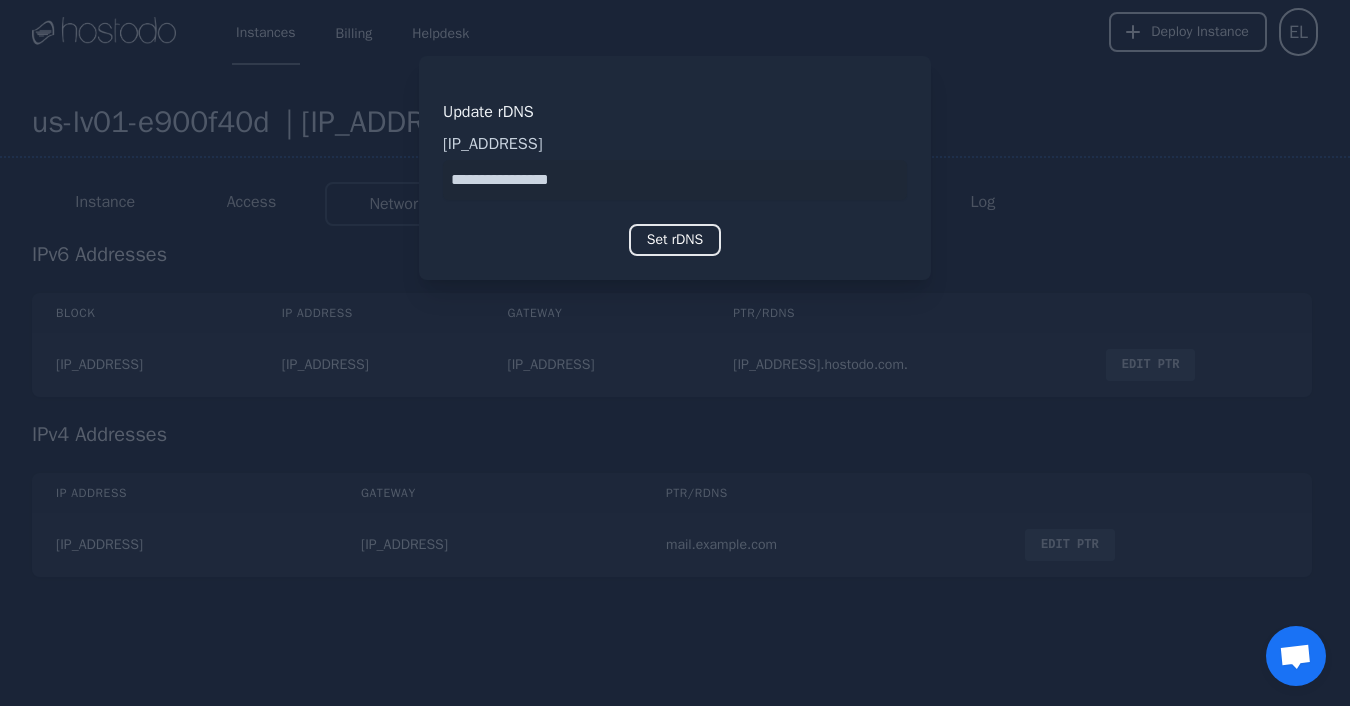 paste on "**********" 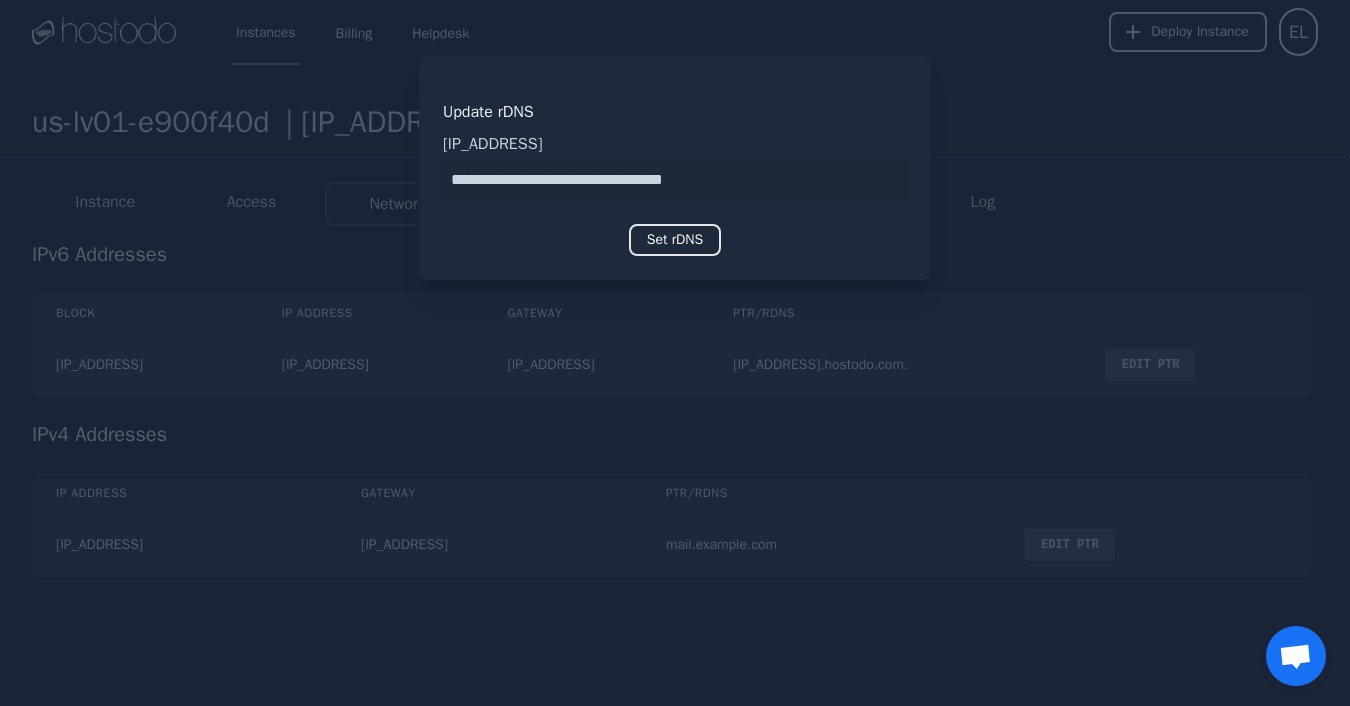 type on "**********" 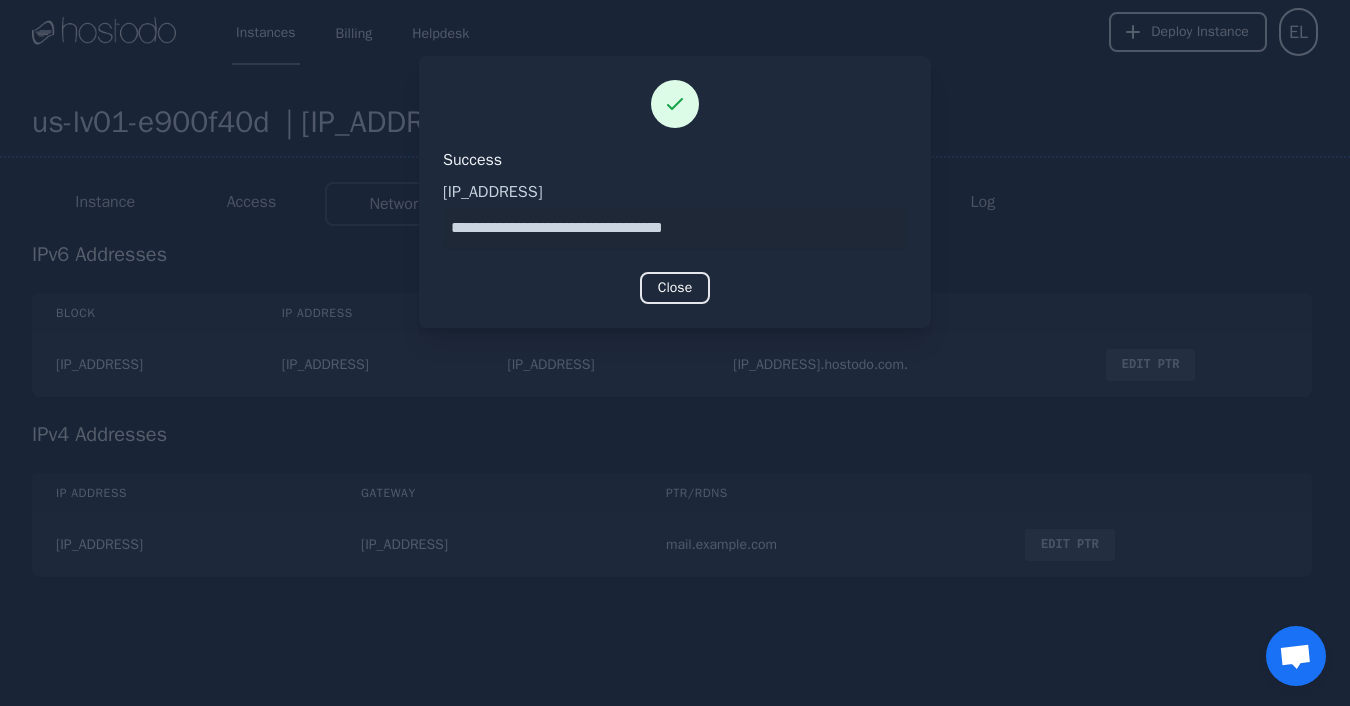click on "Close" at bounding box center (675, 288) 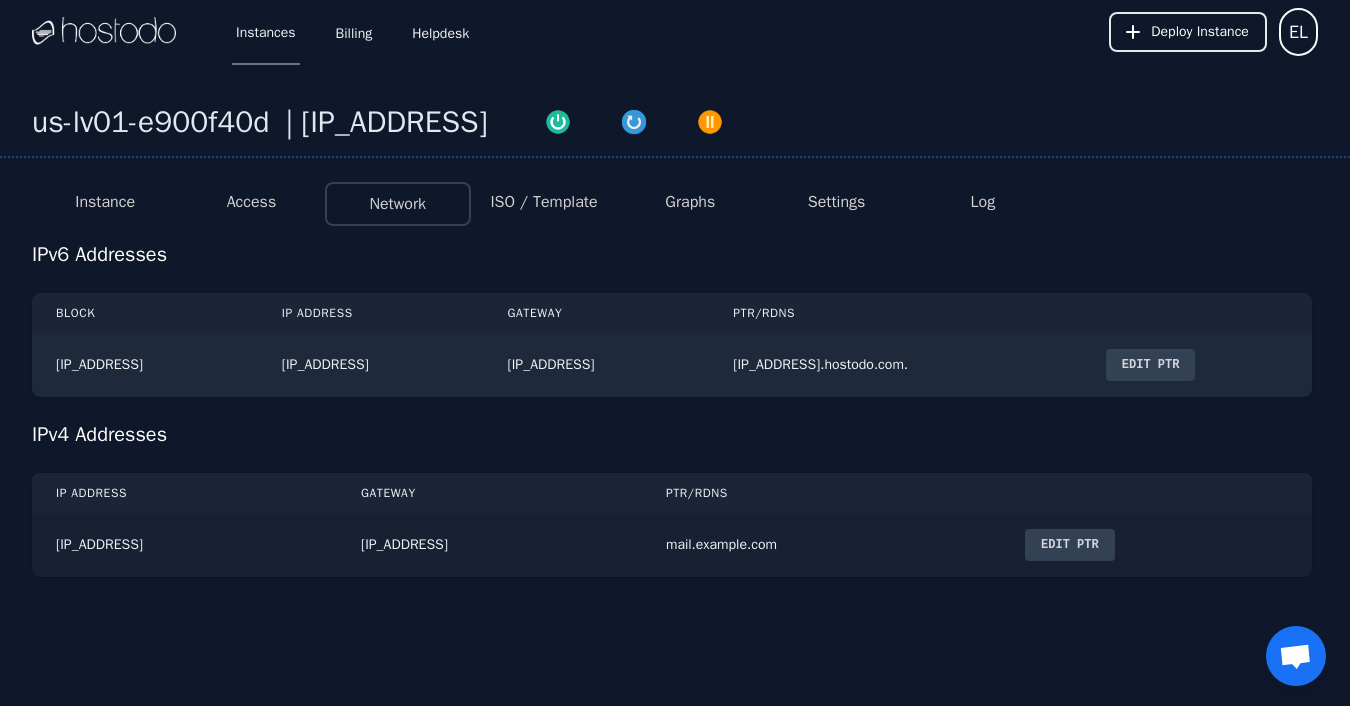 drag, startPoint x: 57, startPoint y: 545, endPoint x: 220, endPoint y: 545, distance: 163 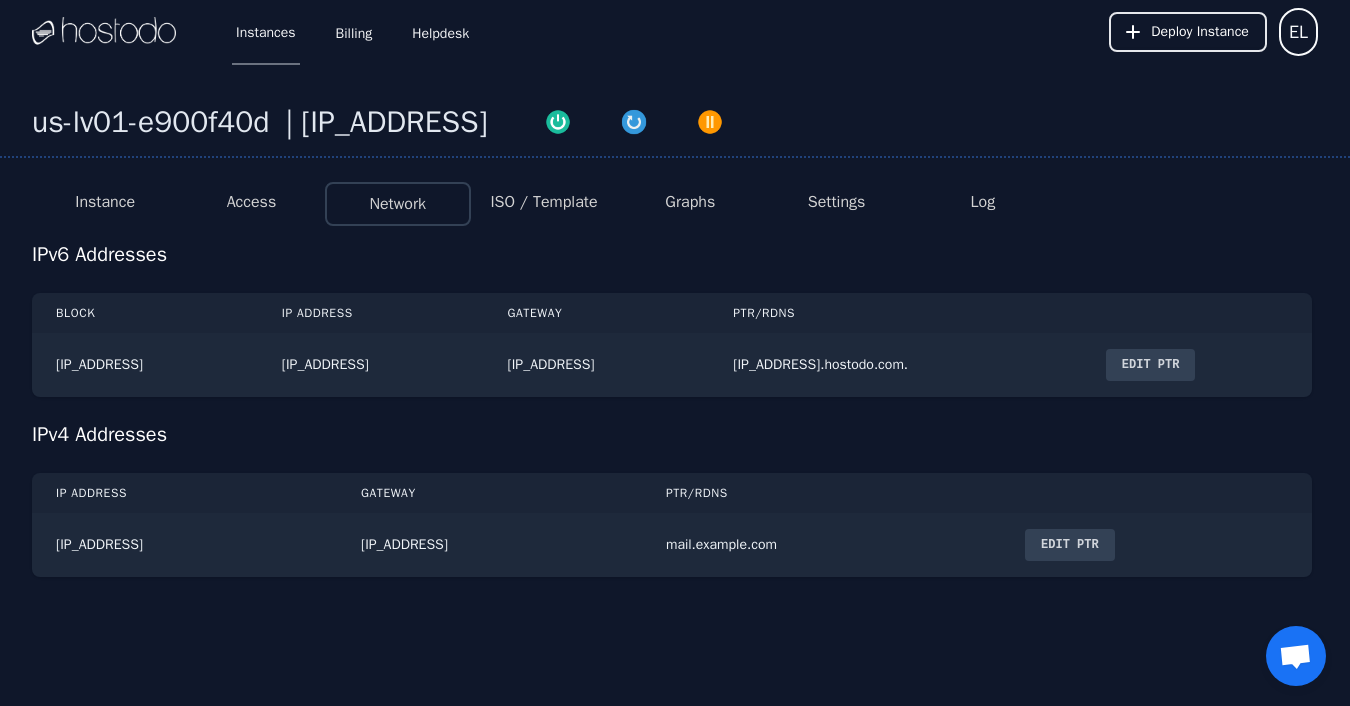 copy on "[IP_ADDRESS]" 